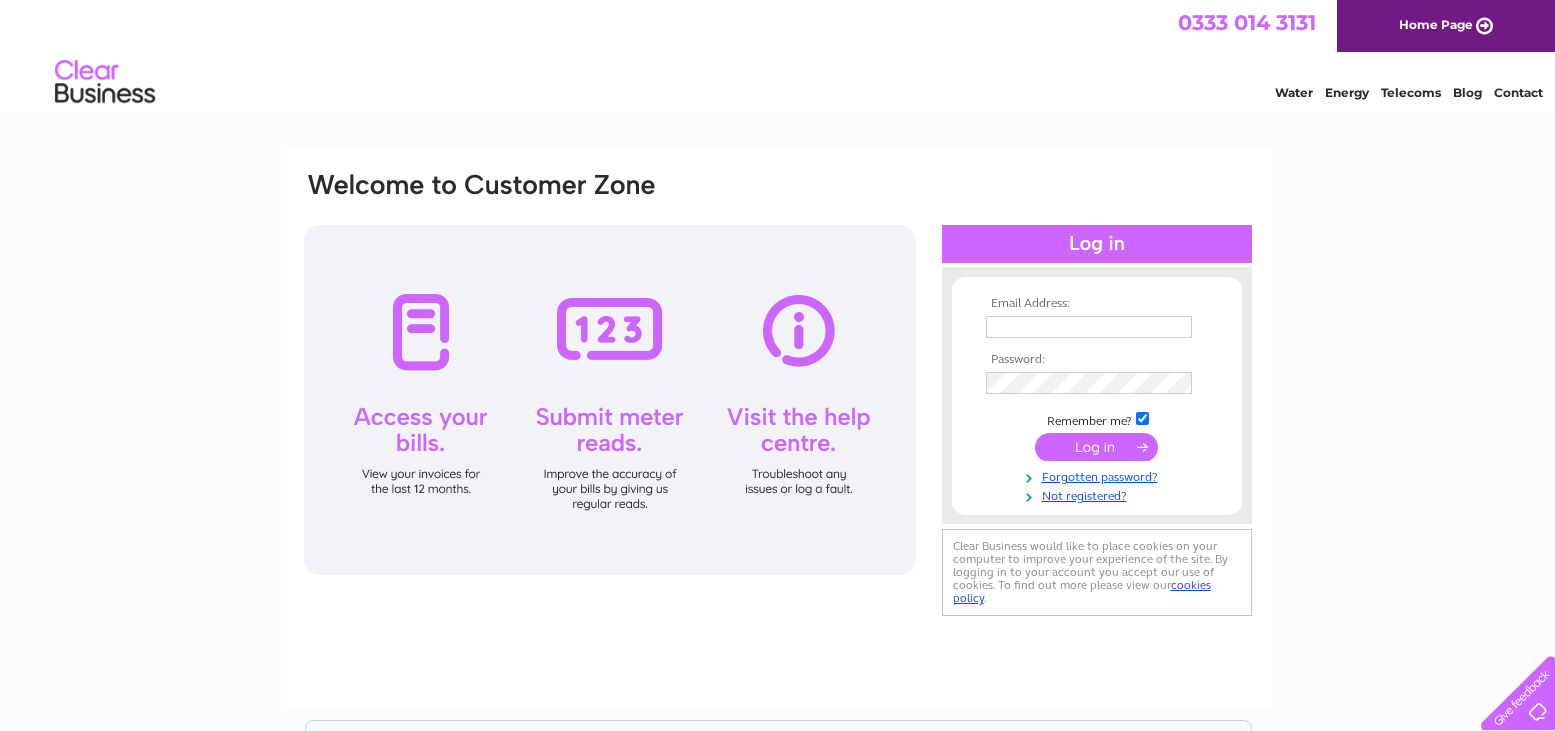 scroll, scrollTop: 0, scrollLeft: 0, axis: both 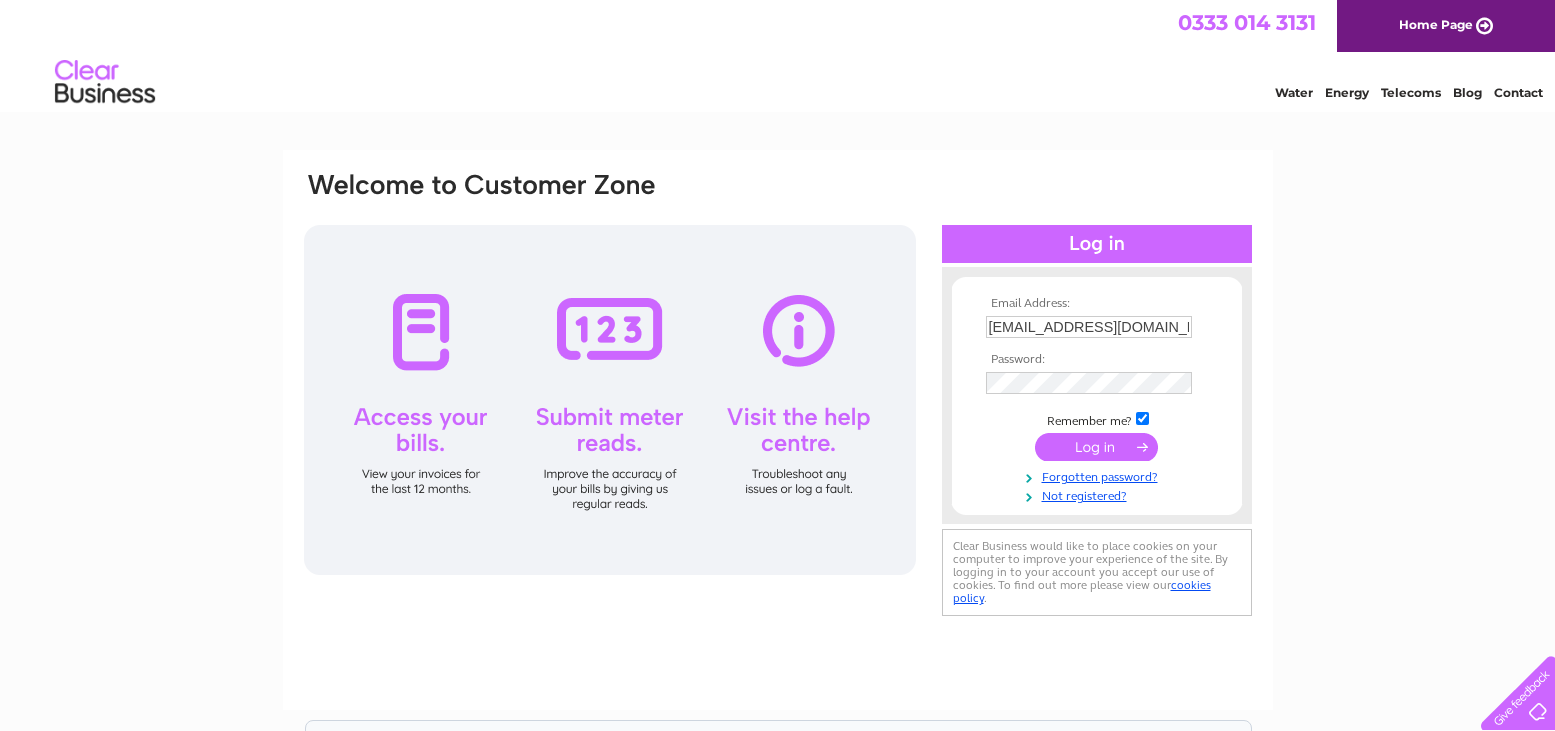 click at bounding box center (1096, 447) 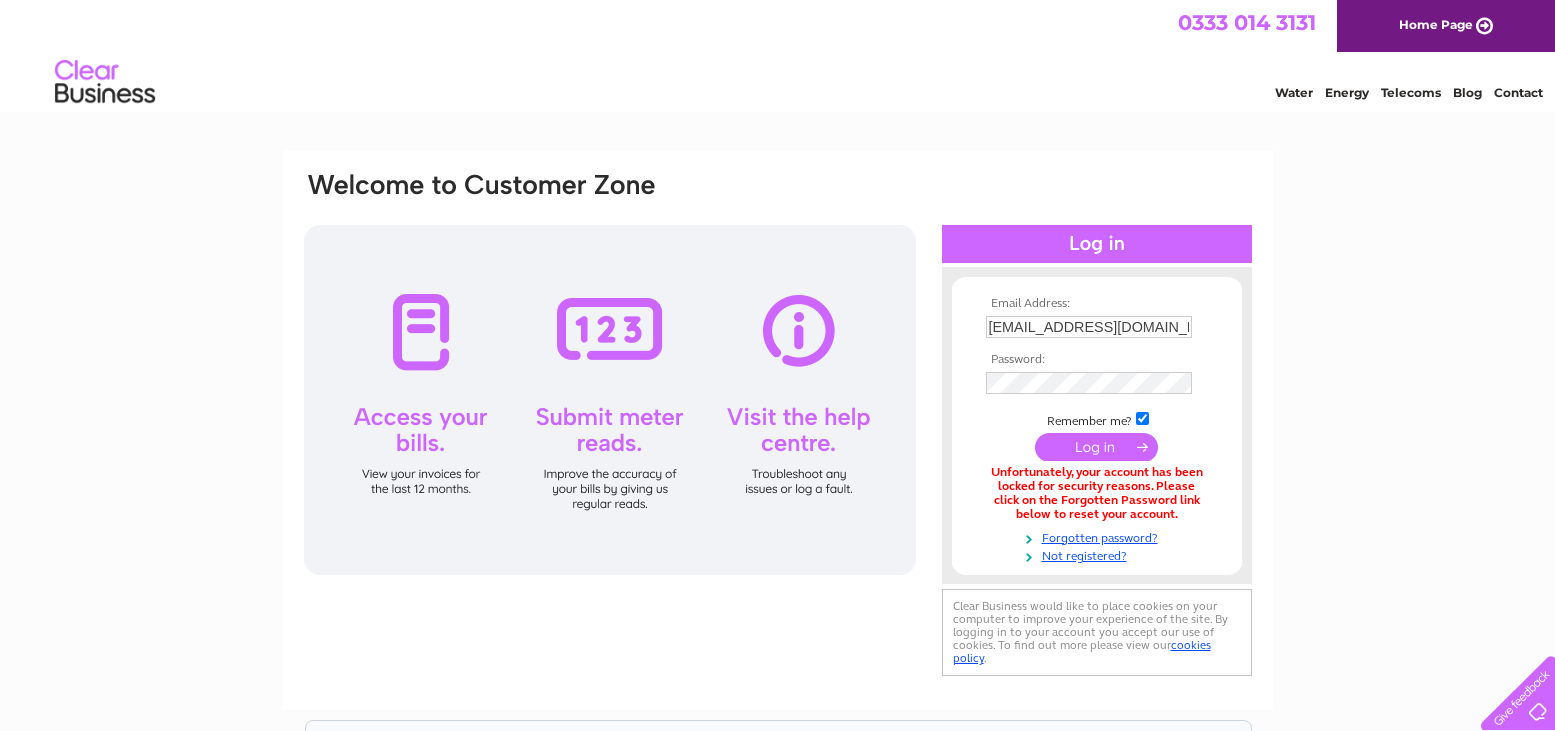 scroll, scrollTop: 0, scrollLeft: 0, axis: both 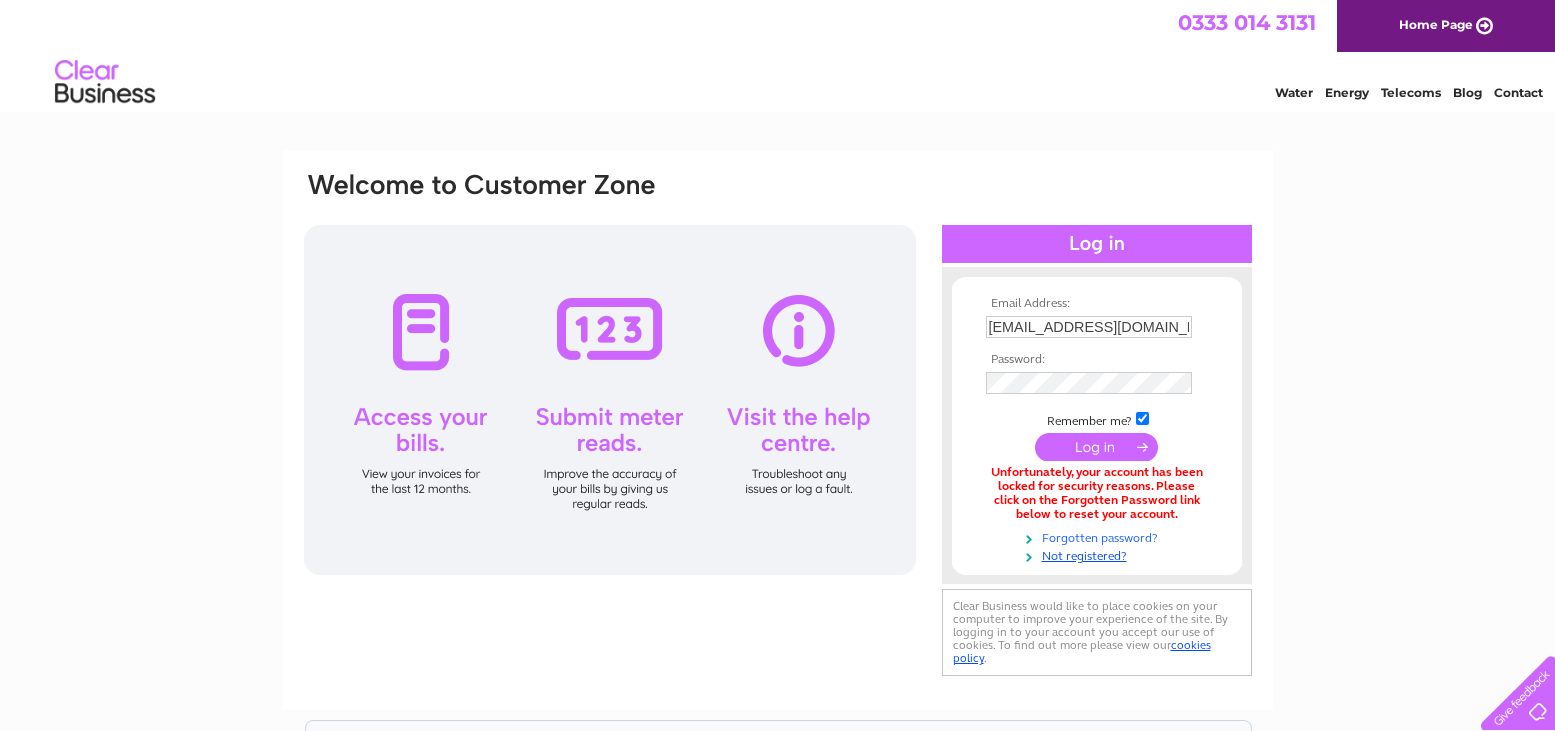 click on "Forgotten password?" at bounding box center [1099, 536] 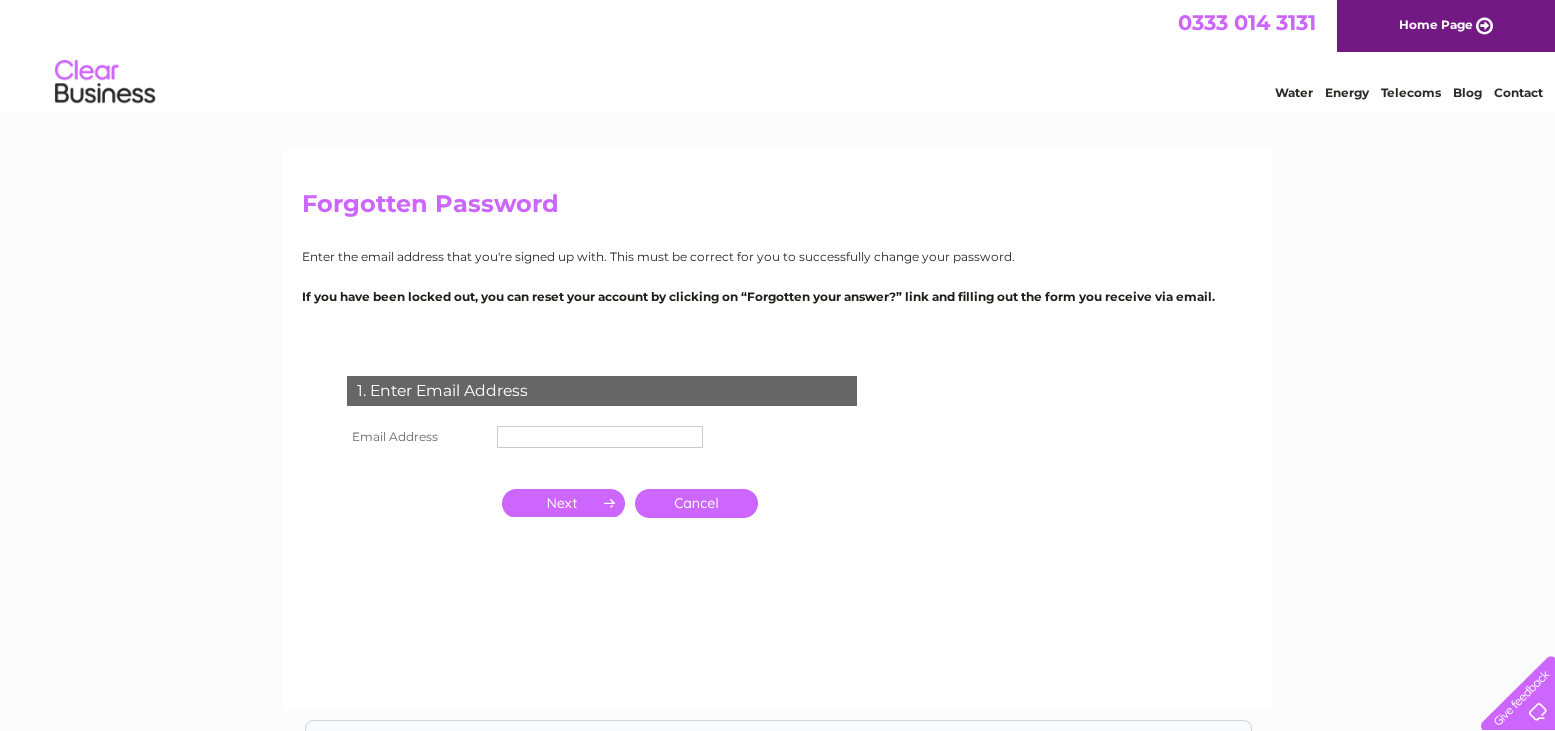 scroll, scrollTop: 0, scrollLeft: 0, axis: both 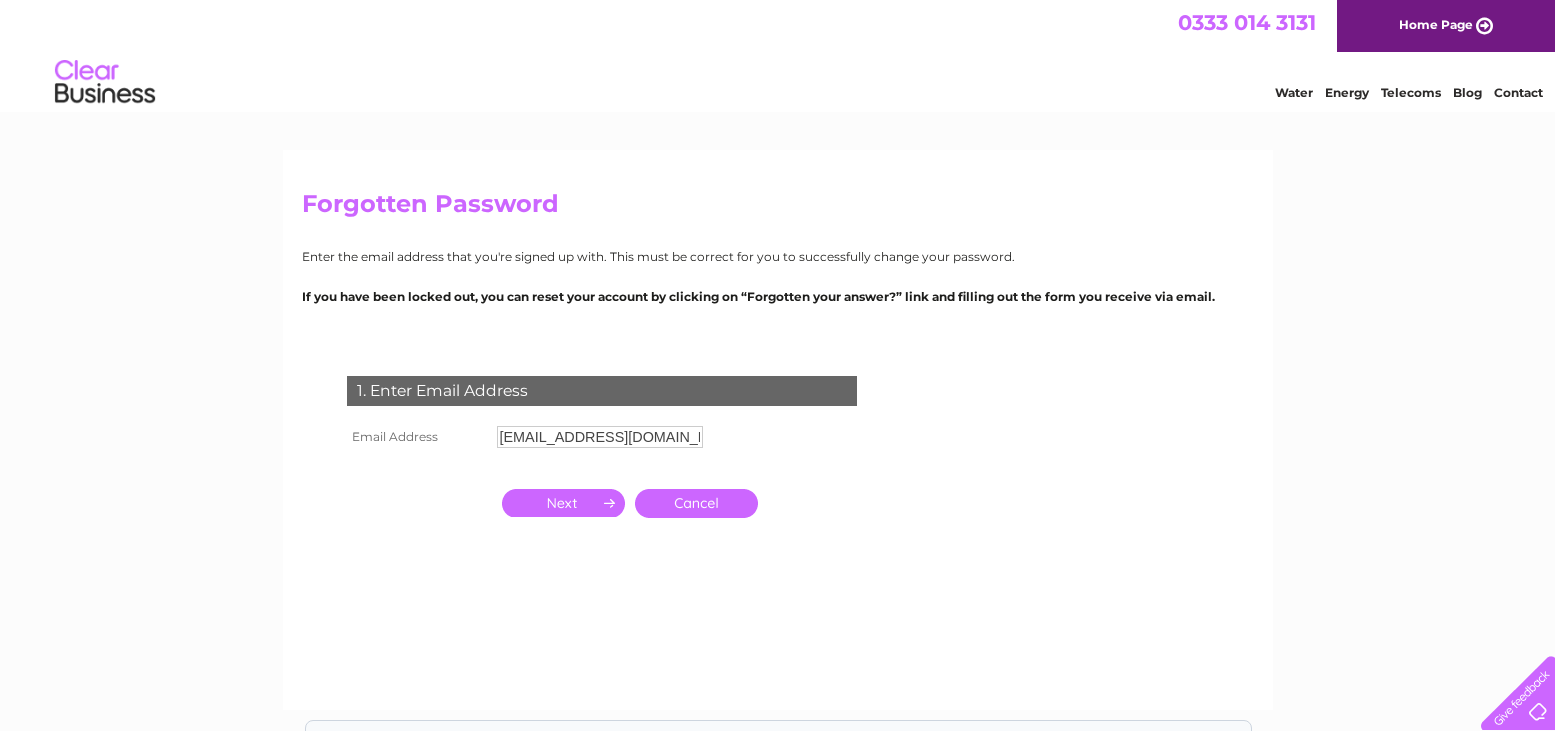 click at bounding box center [563, 503] 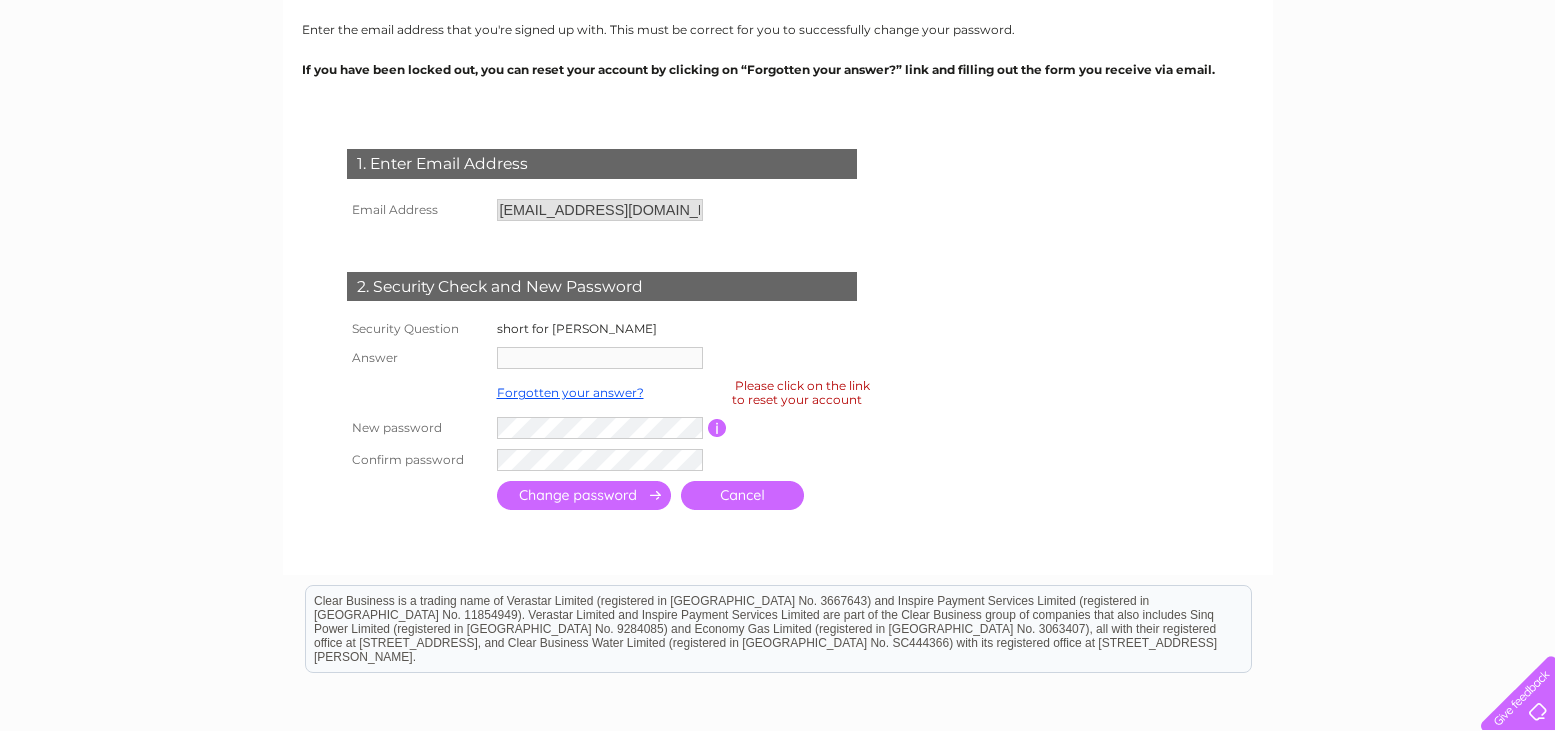 scroll, scrollTop: 240, scrollLeft: 0, axis: vertical 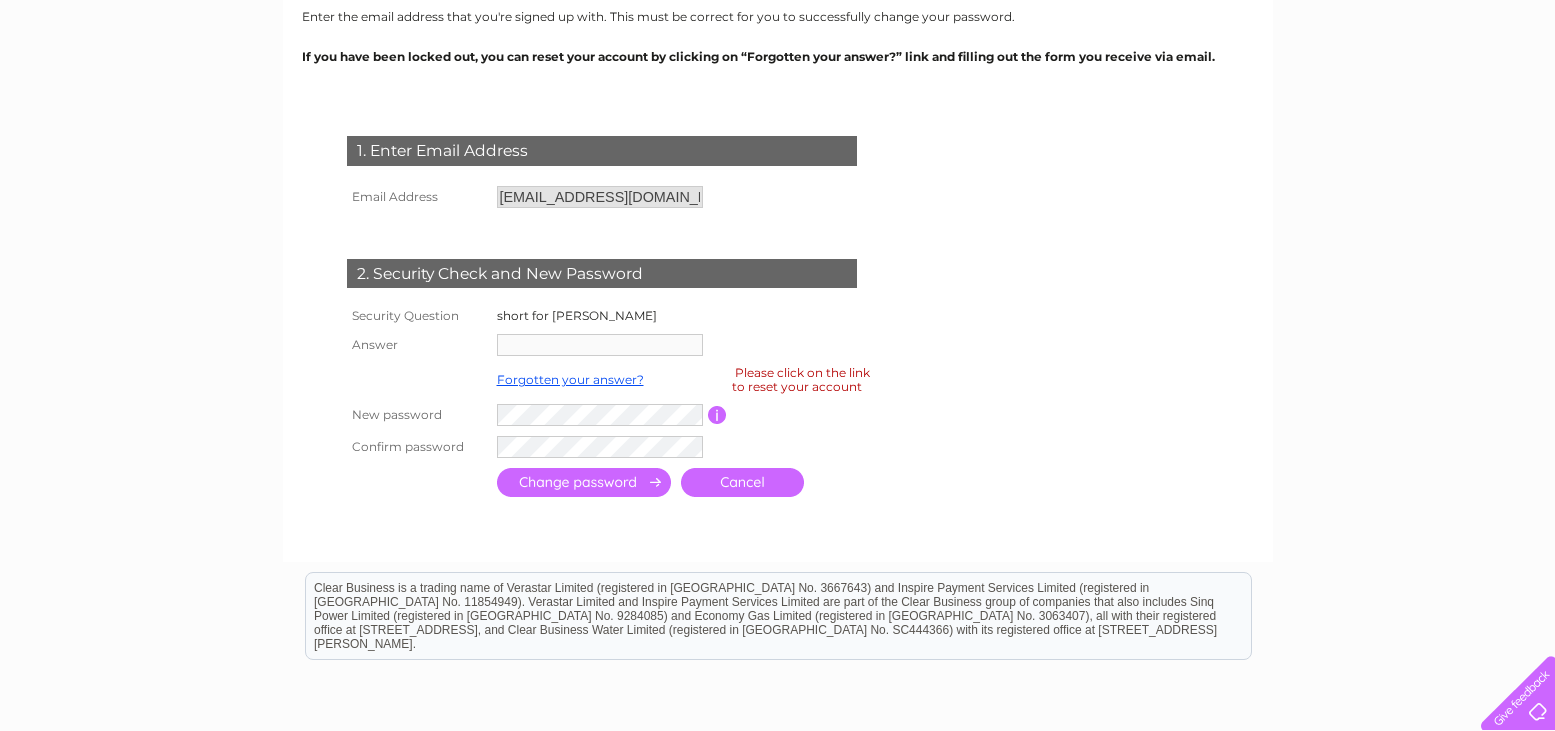 click on "Cancel" at bounding box center (742, 482) 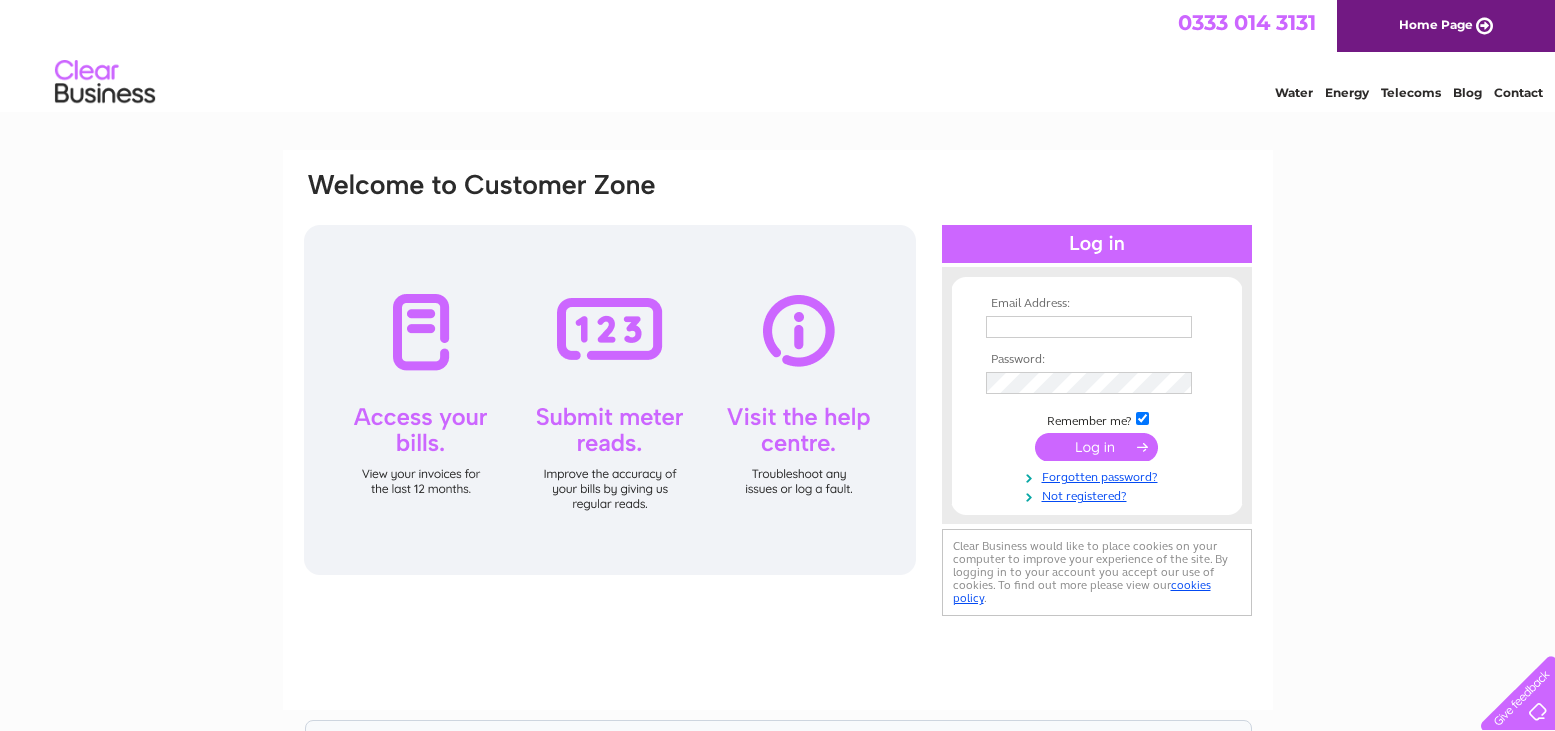 scroll, scrollTop: 0, scrollLeft: 0, axis: both 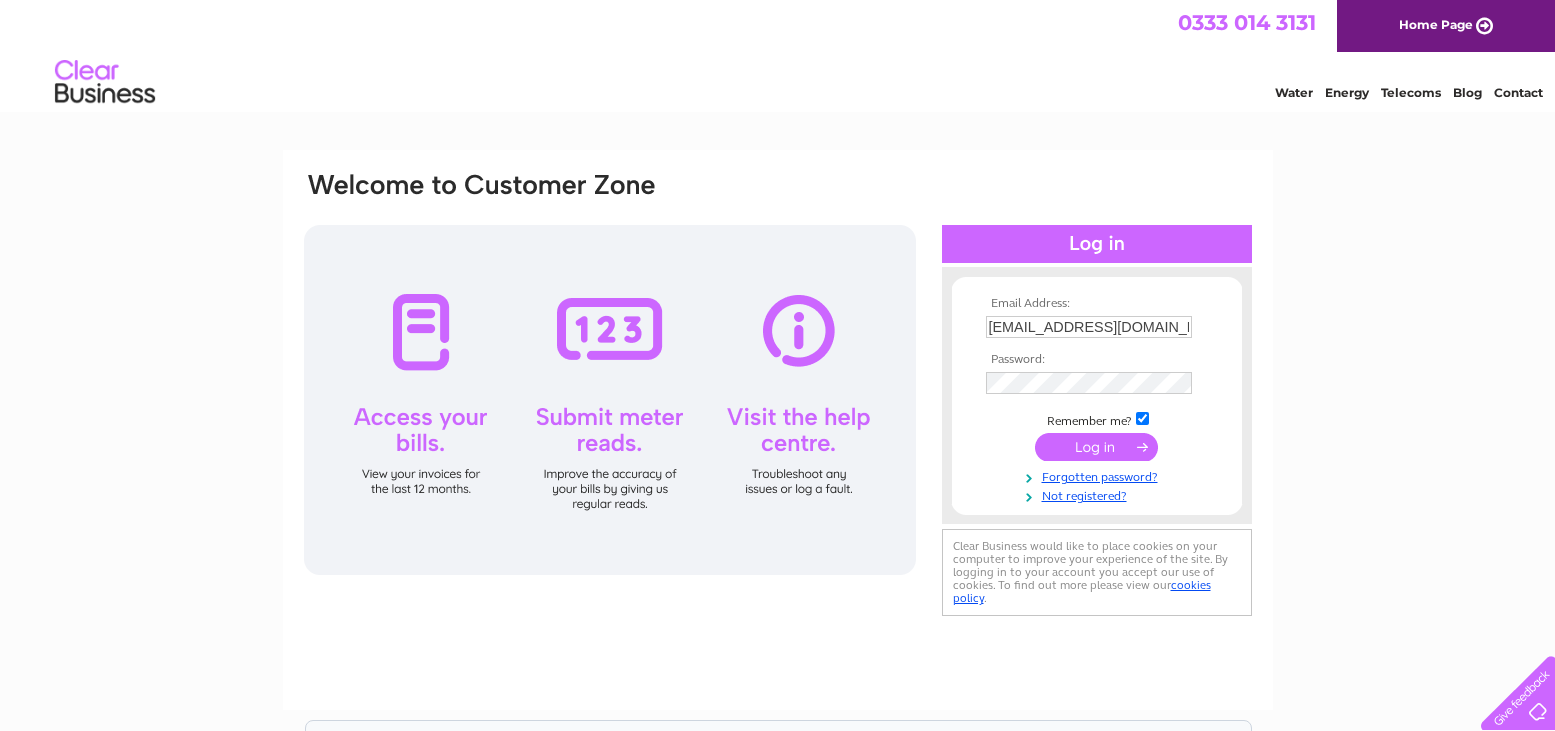 click at bounding box center (1096, 447) 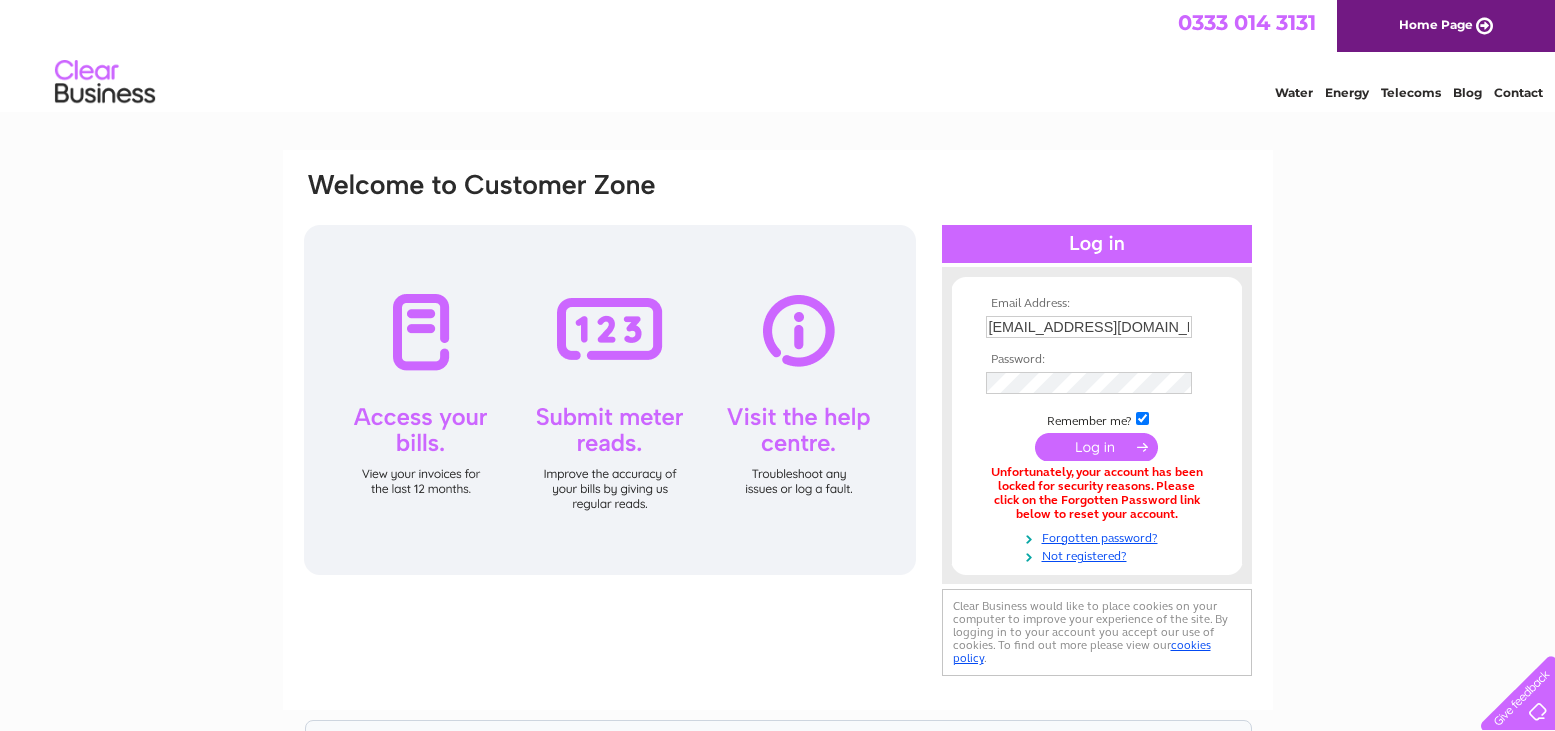 scroll, scrollTop: 0, scrollLeft: 0, axis: both 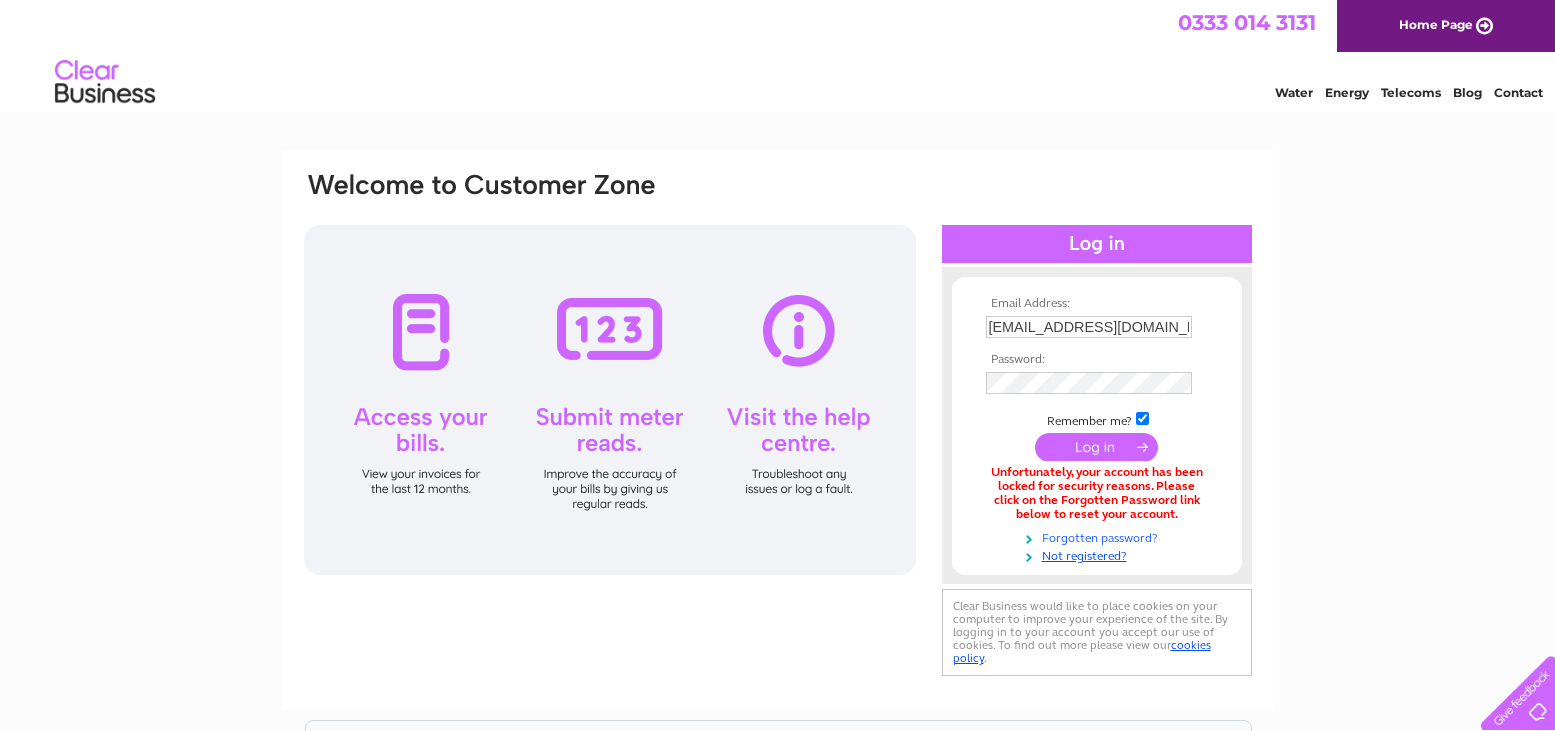 click on "Forgotten password?" at bounding box center [1099, 536] 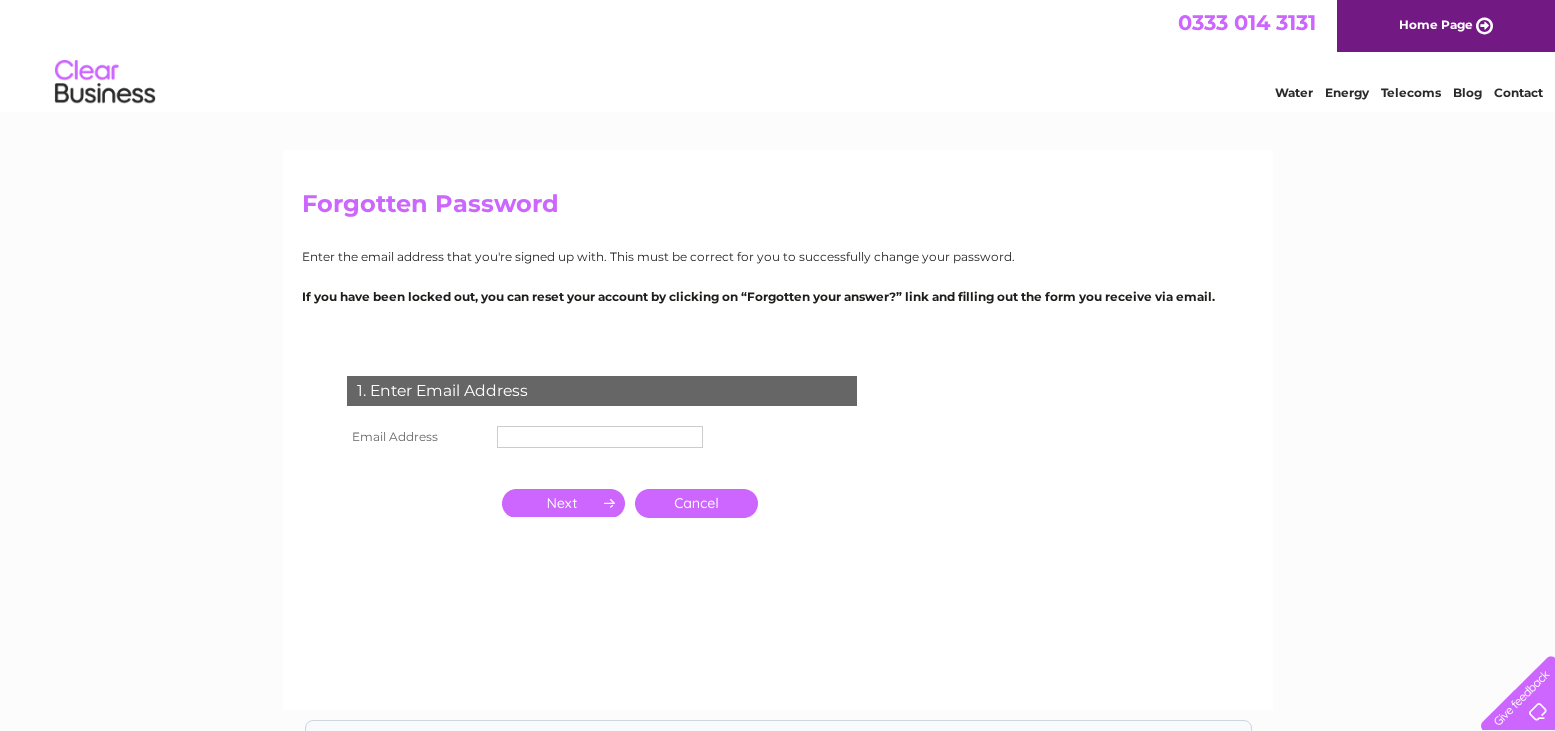 scroll, scrollTop: 0, scrollLeft: 0, axis: both 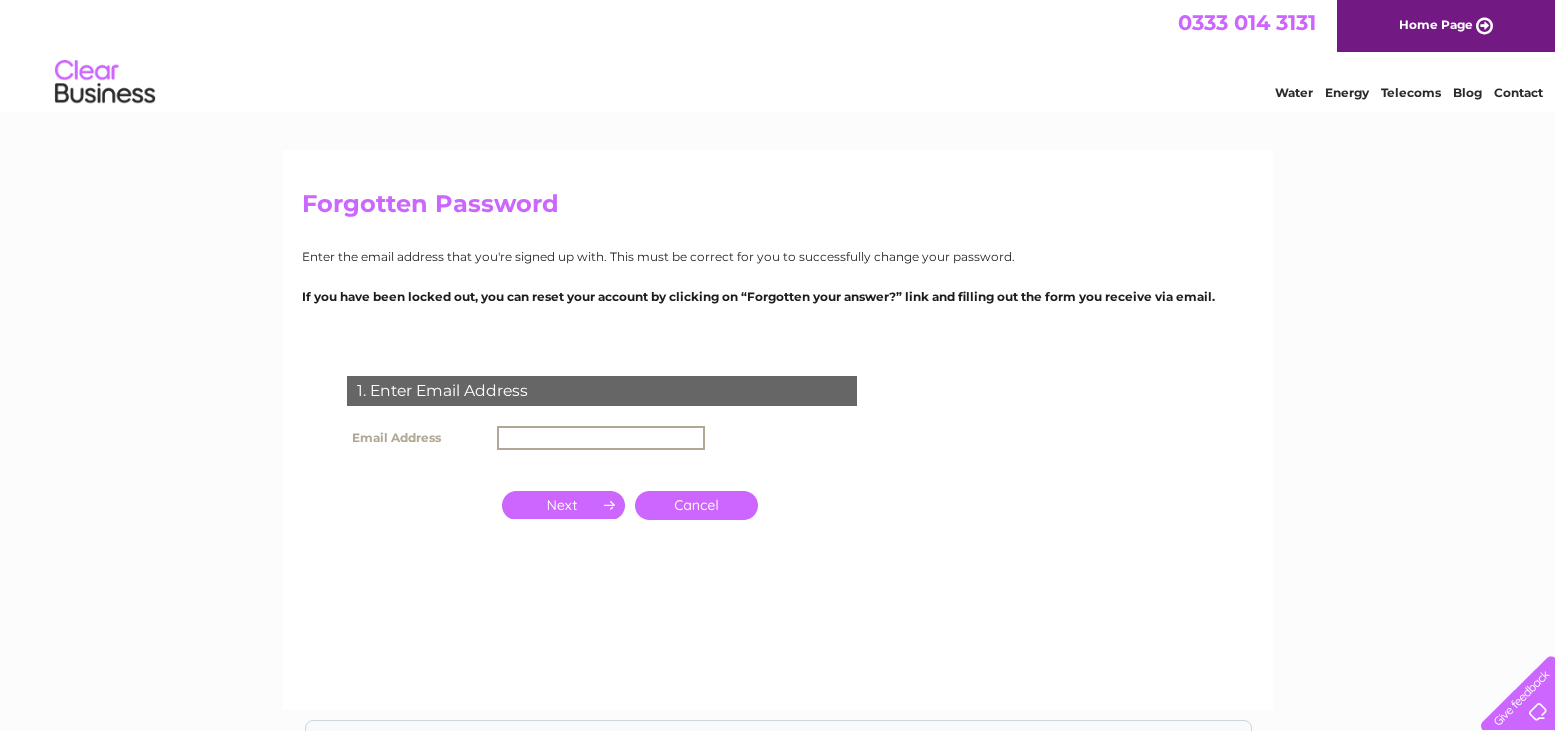type on "[EMAIL_ADDRESS][DOMAIN_NAME]" 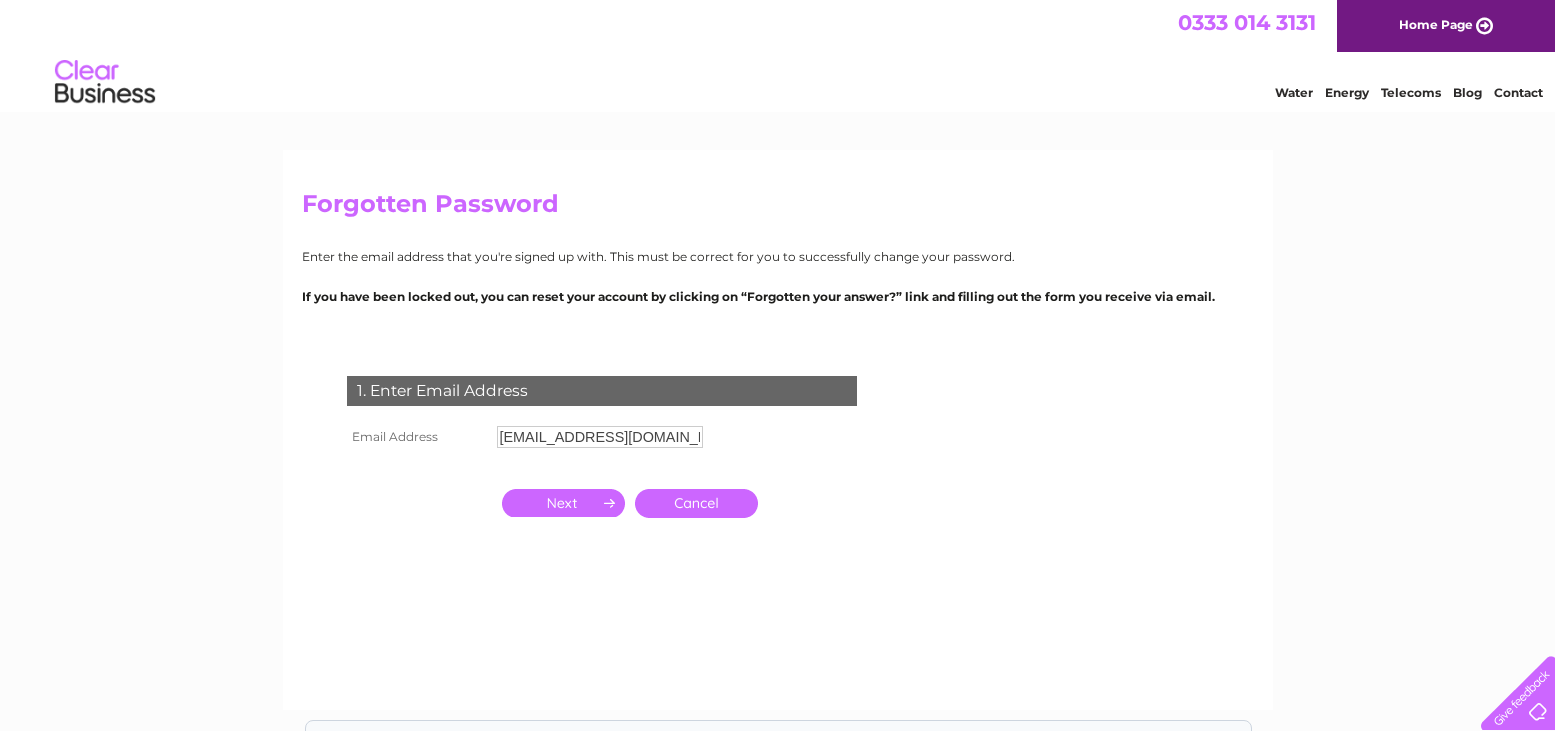 click at bounding box center (563, 503) 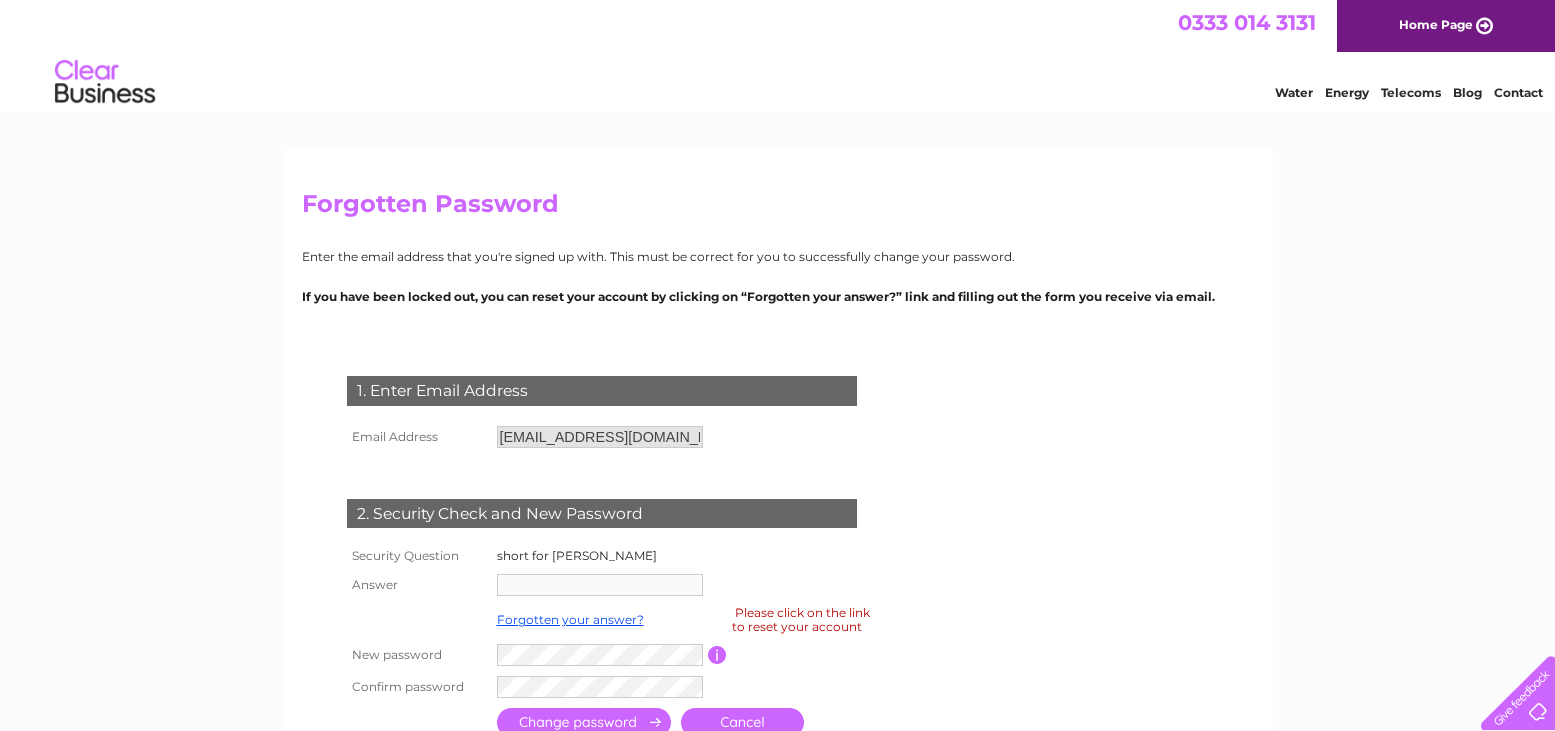 scroll, scrollTop: 6, scrollLeft: 0, axis: vertical 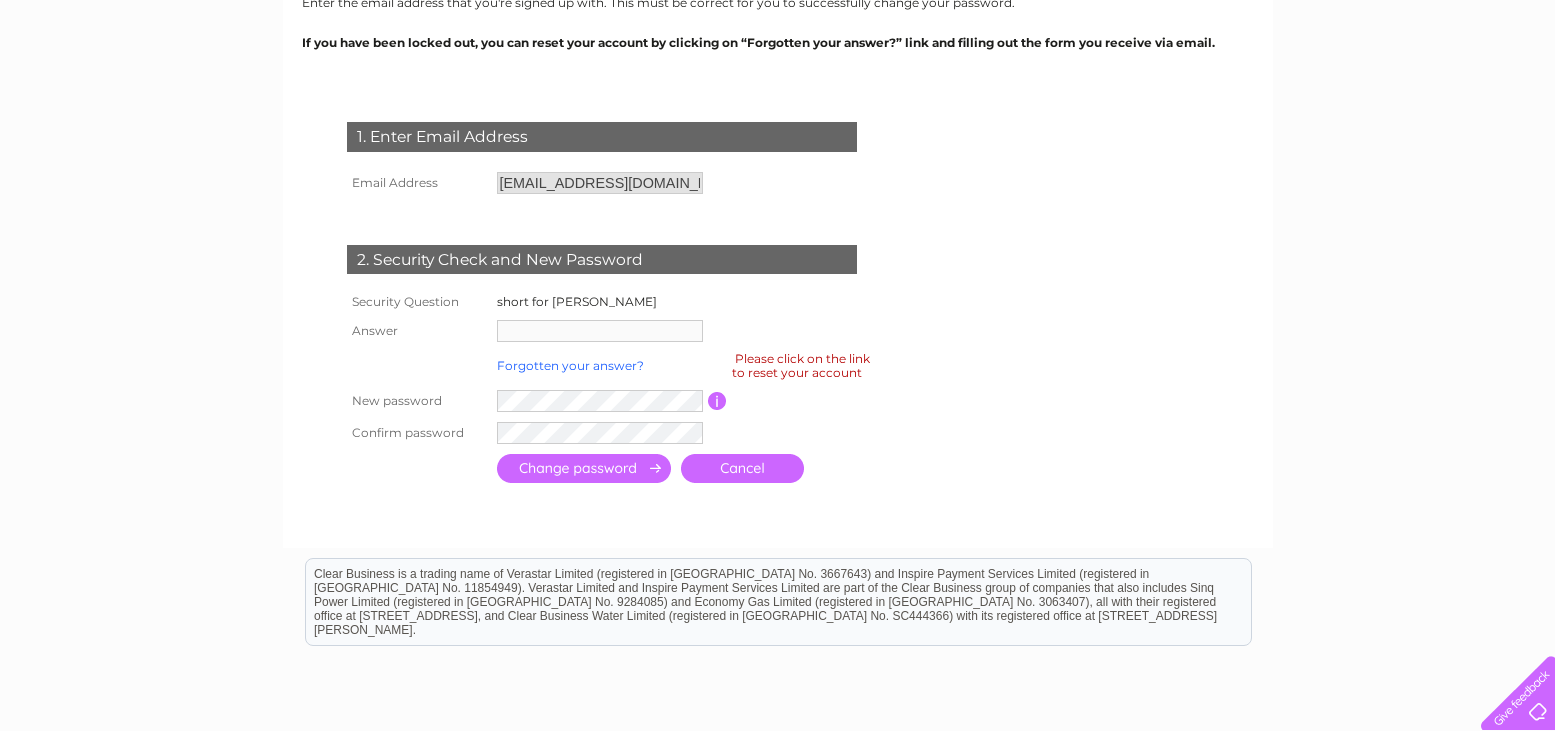 click on "Forgotten your answer?" at bounding box center [570, 365] 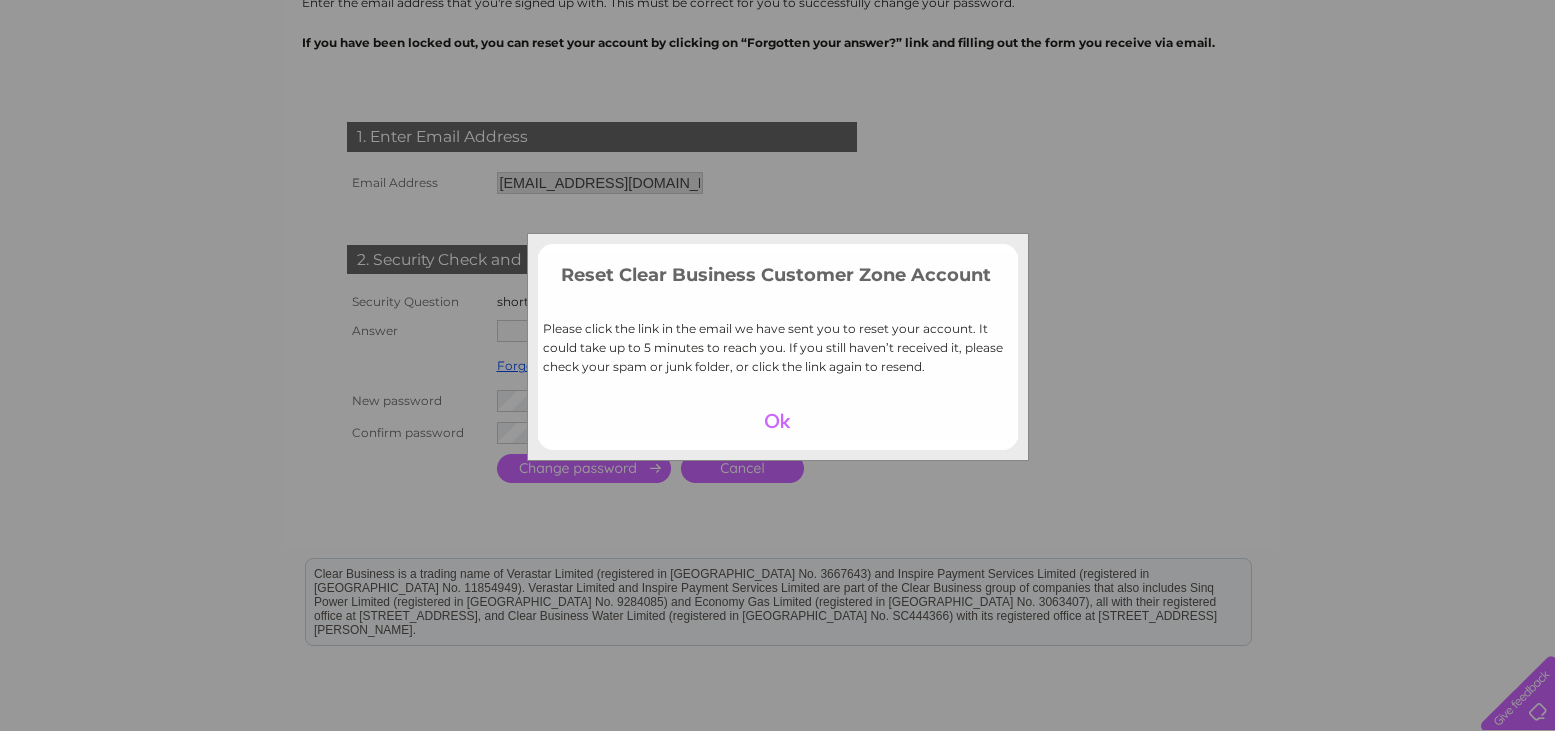 click at bounding box center (777, 421) 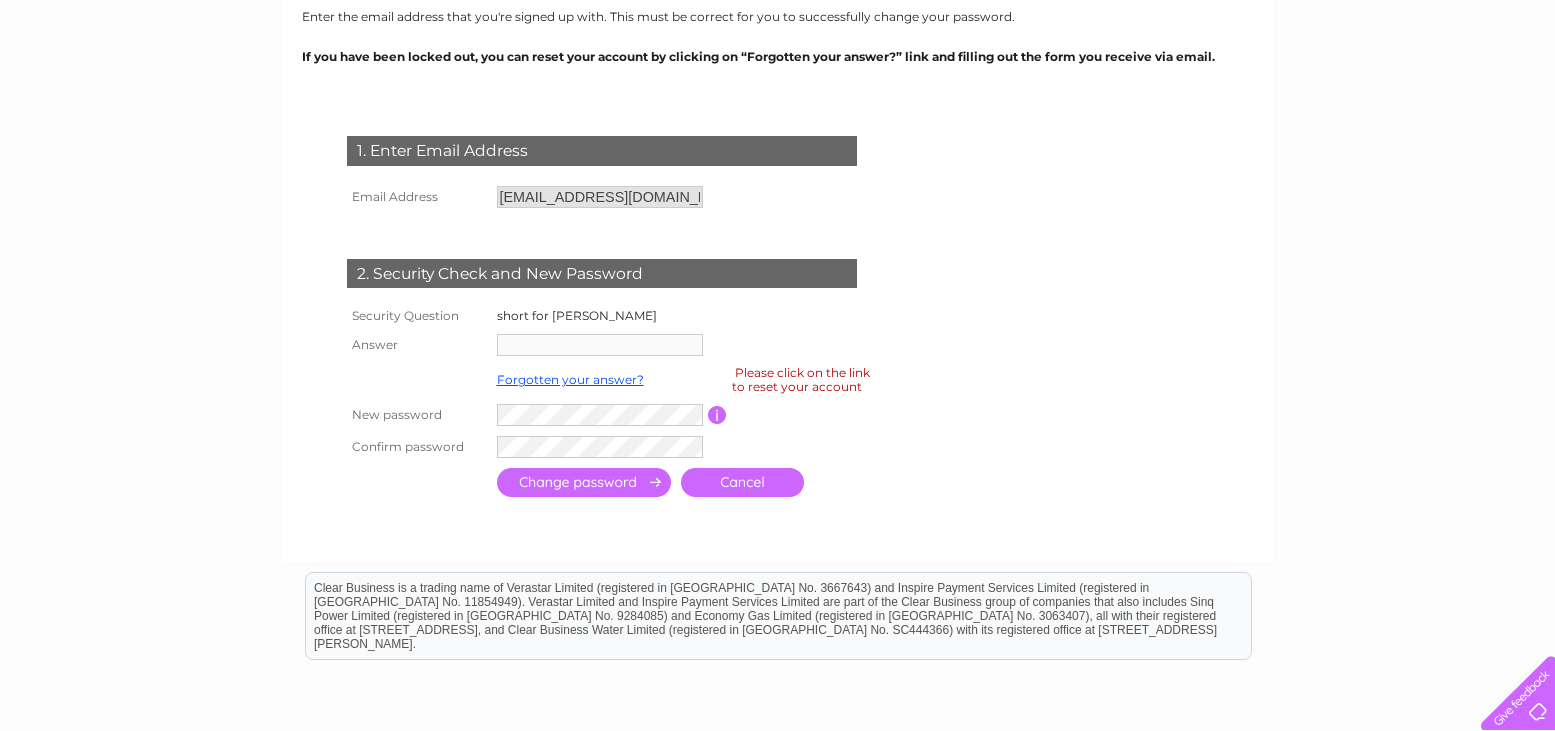scroll, scrollTop: 0, scrollLeft: 0, axis: both 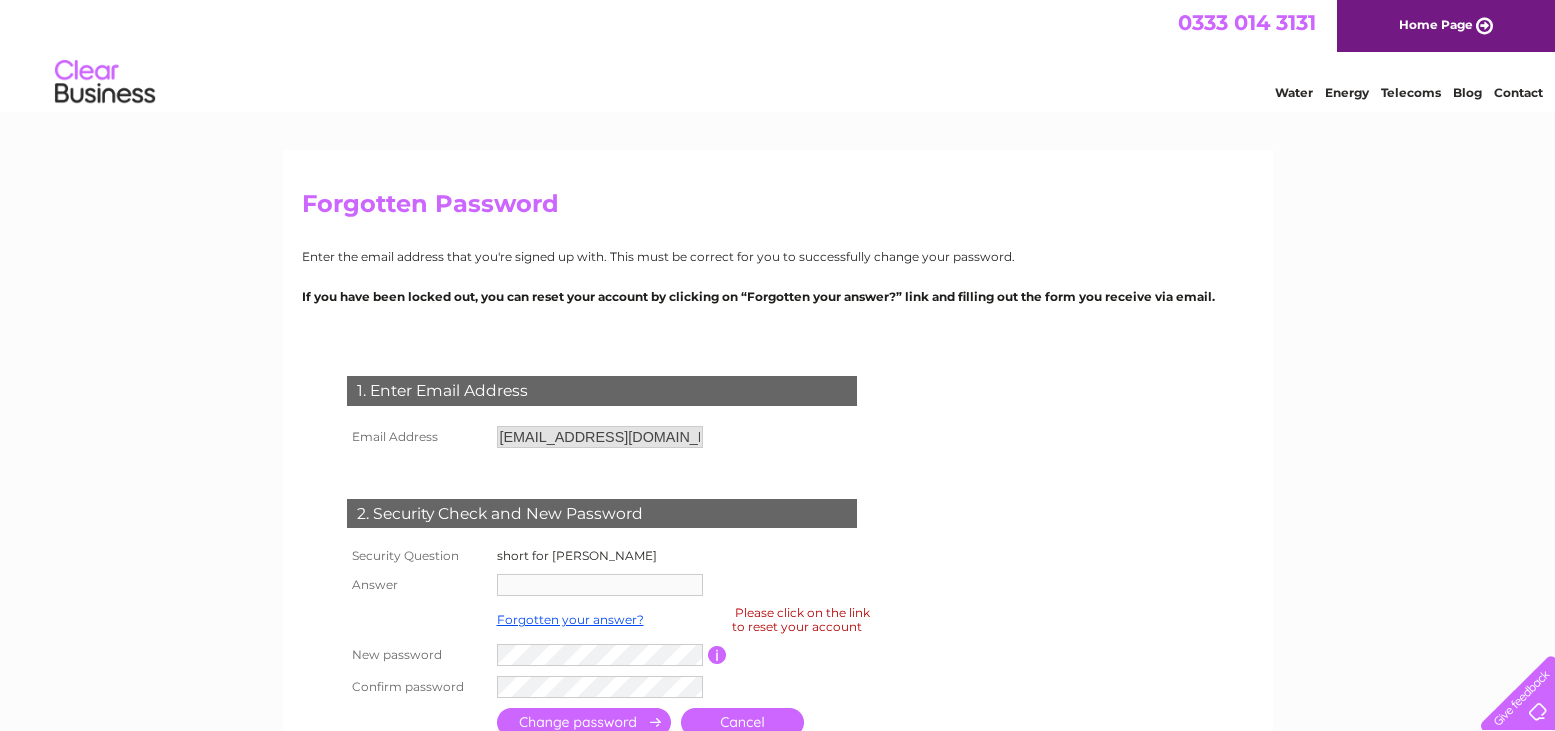 click on "Home Page" at bounding box center [1446, 26] 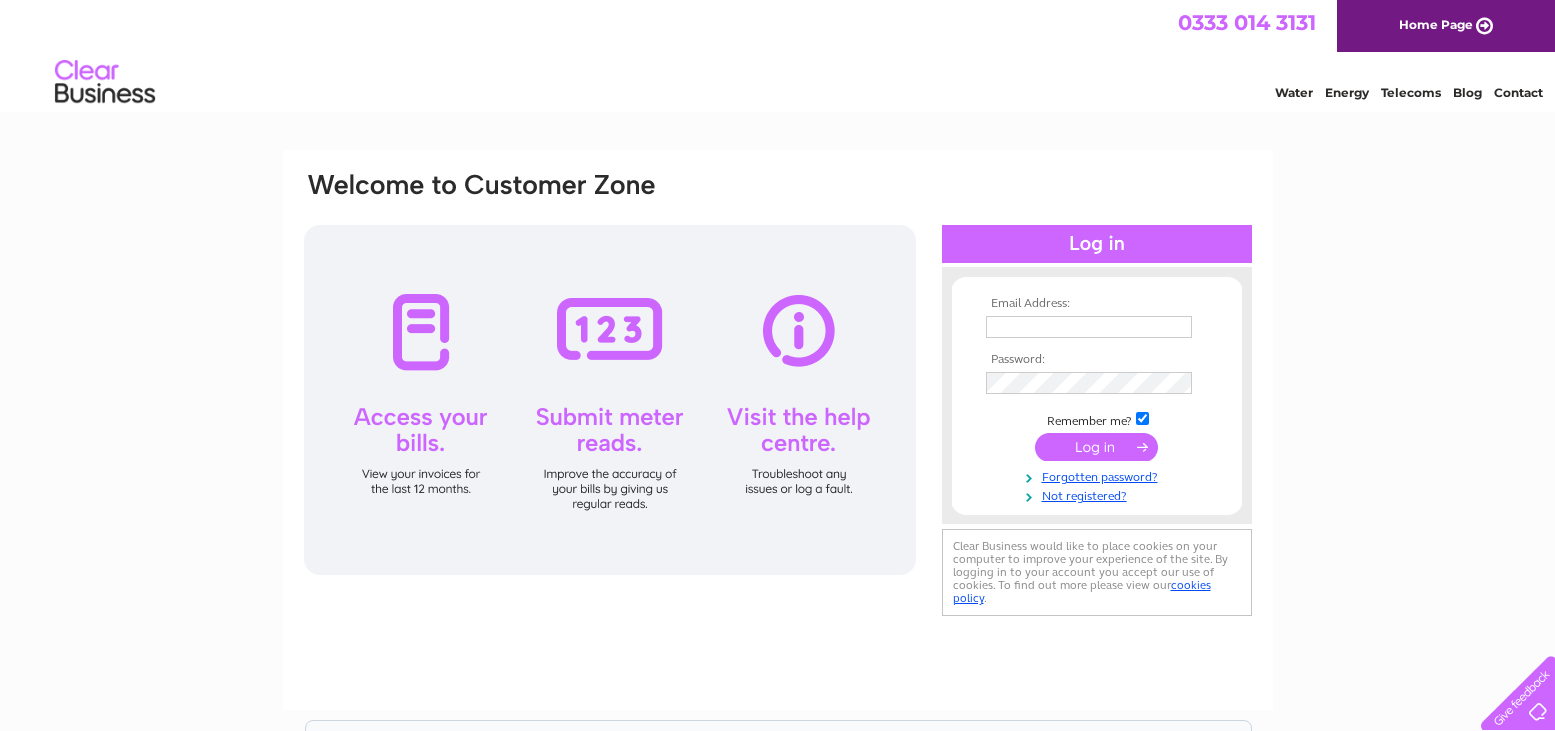 scroll, scrollTop: 0, scrollLeft: 0, axis: both 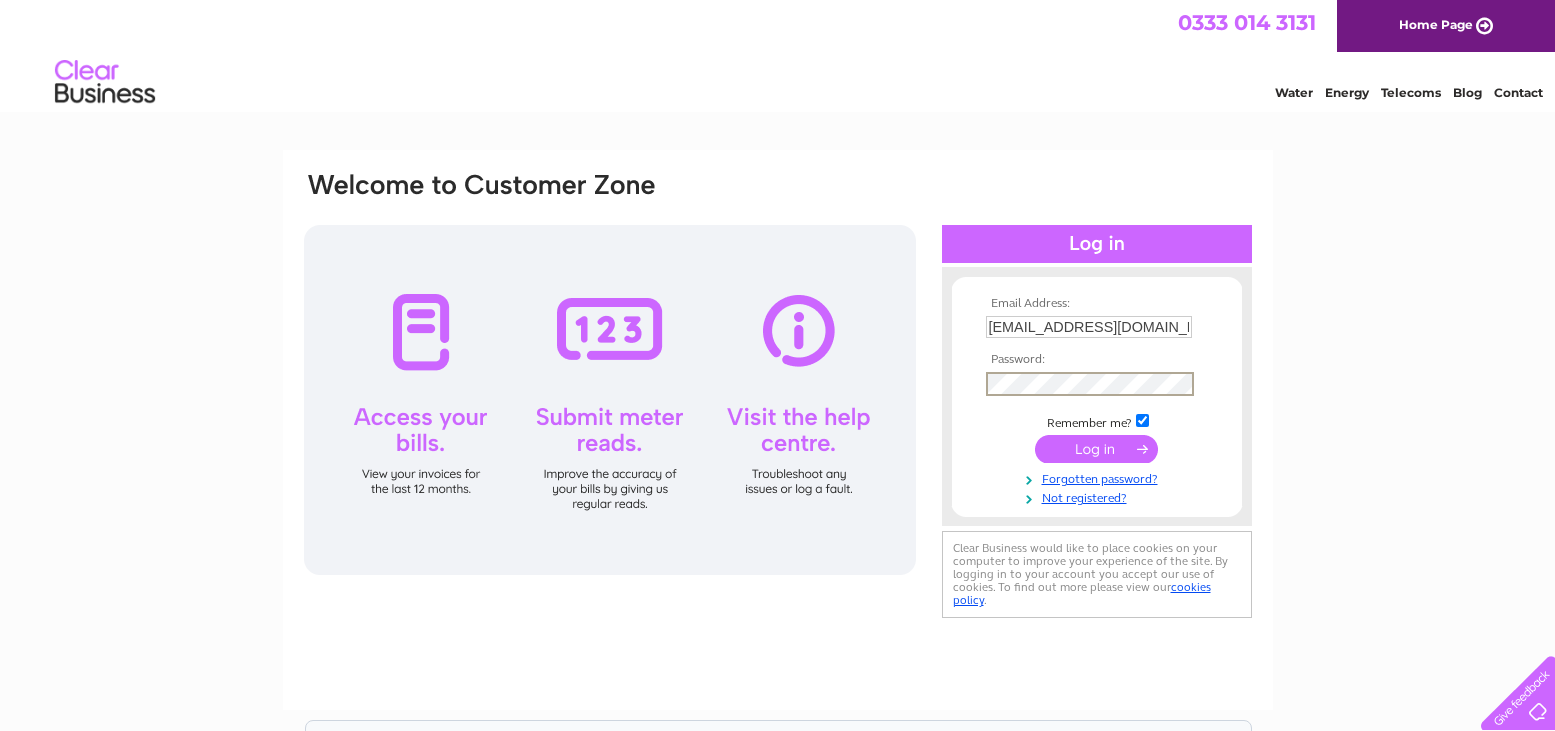 click on "Email Address:
[EMAIL_ADDRESS][DOMAIN_NAME]
Password:" at bounding box center (1097, 401) 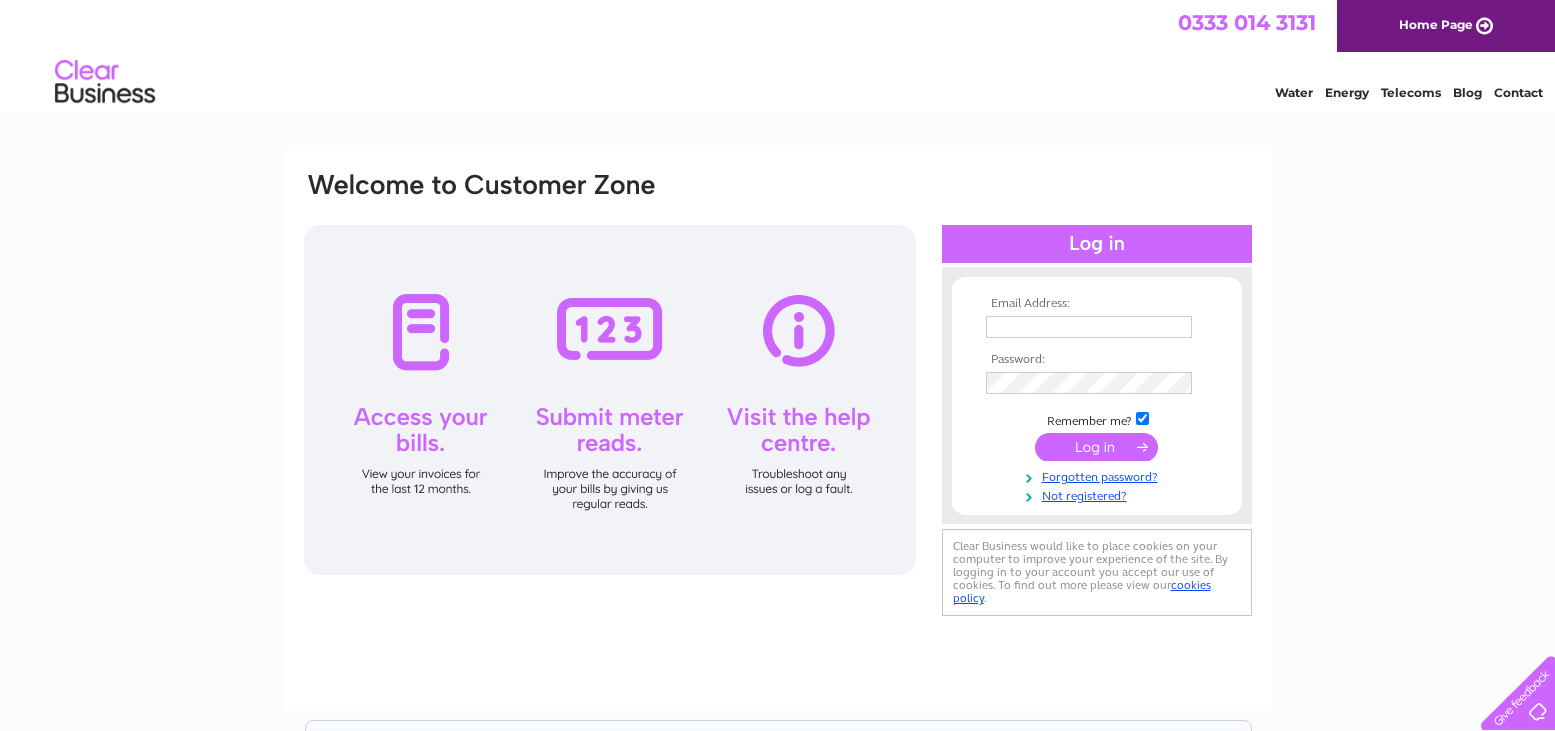scroll, scrollTop: 0, scrollLeft: 0, axis: both 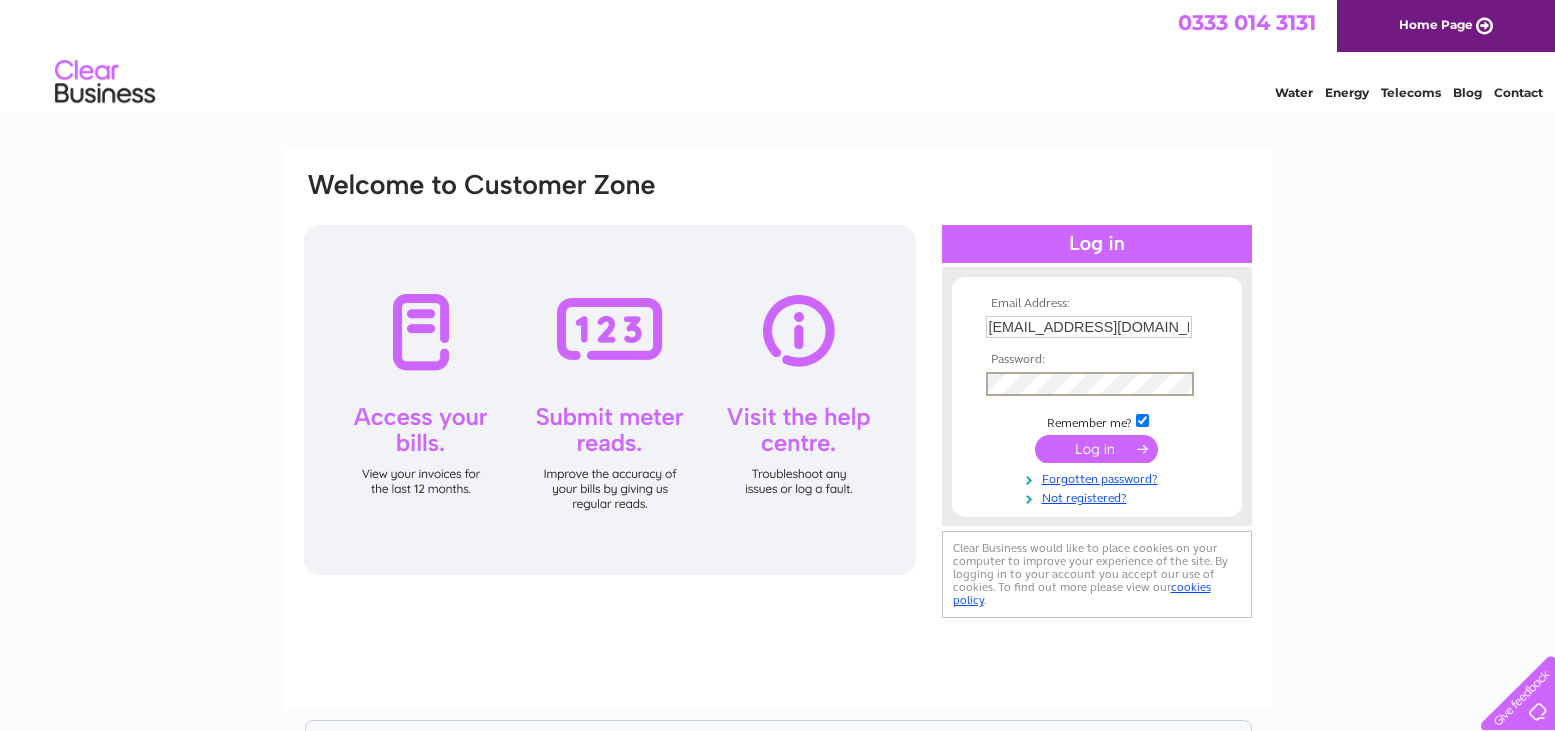 click on "Email Address:
clydebar@aol.com
Password:" at bounding box center (1097, 401) 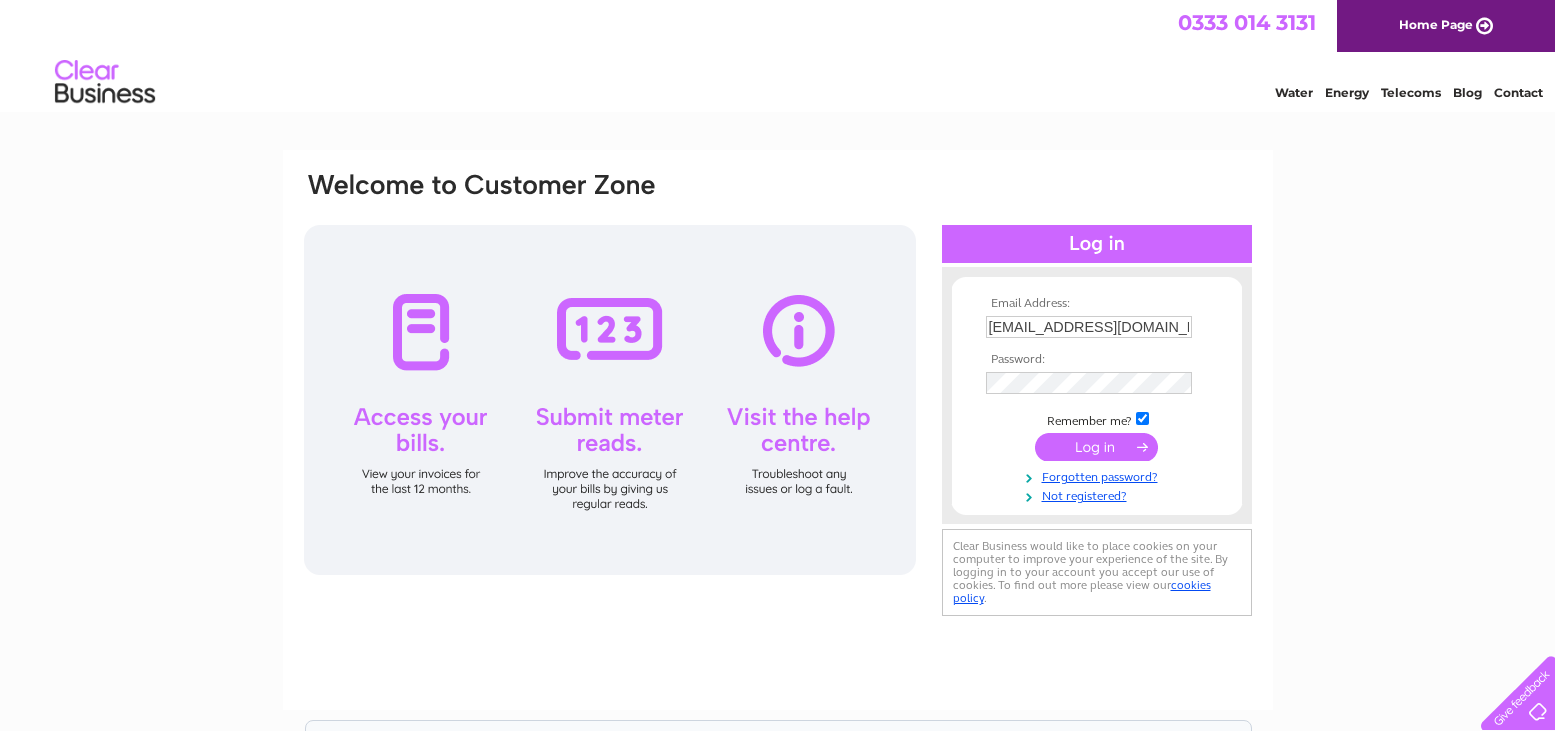 click at bounding box center (1096, 447) 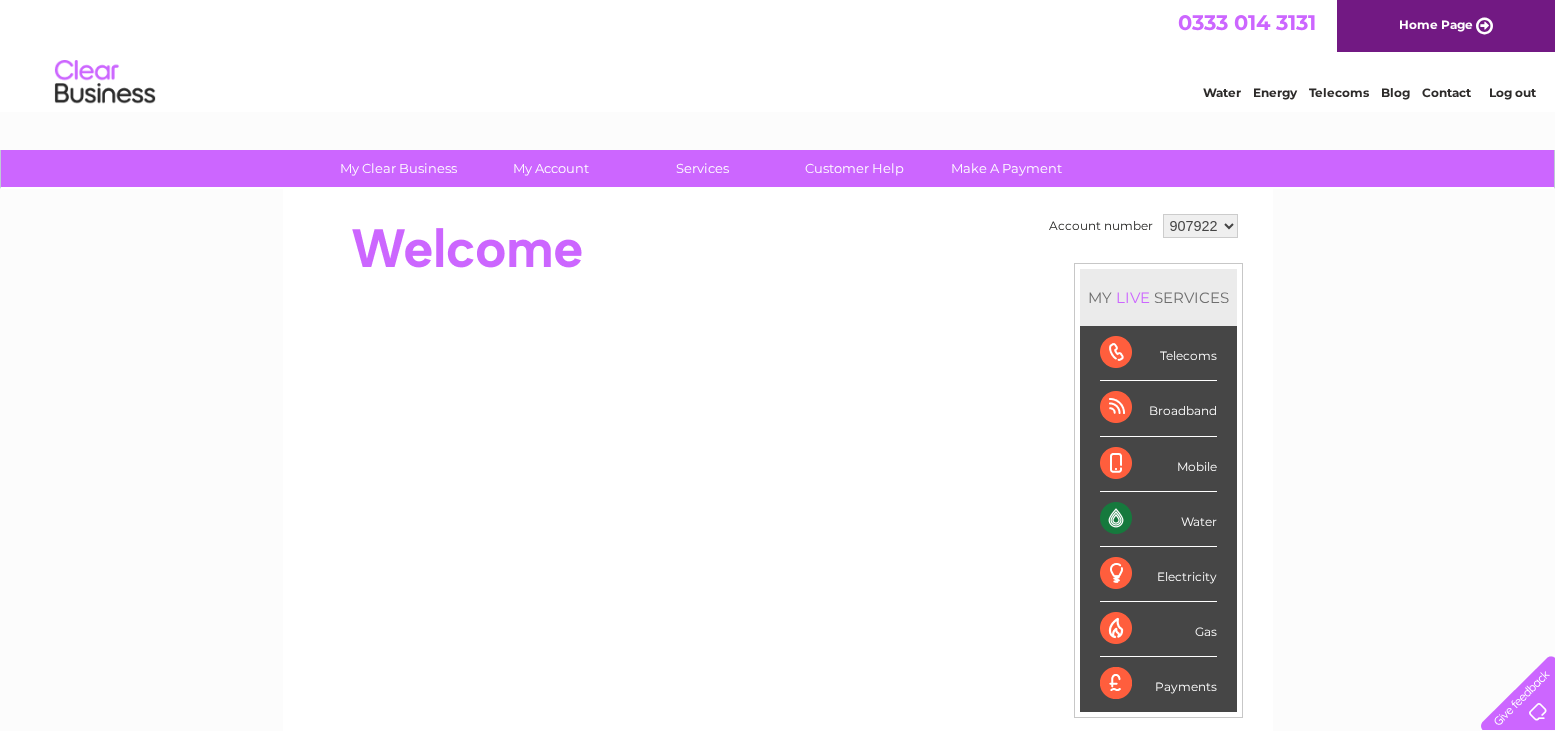 scroll, scrollTop: 0, scrollLeft: 0, axis: both 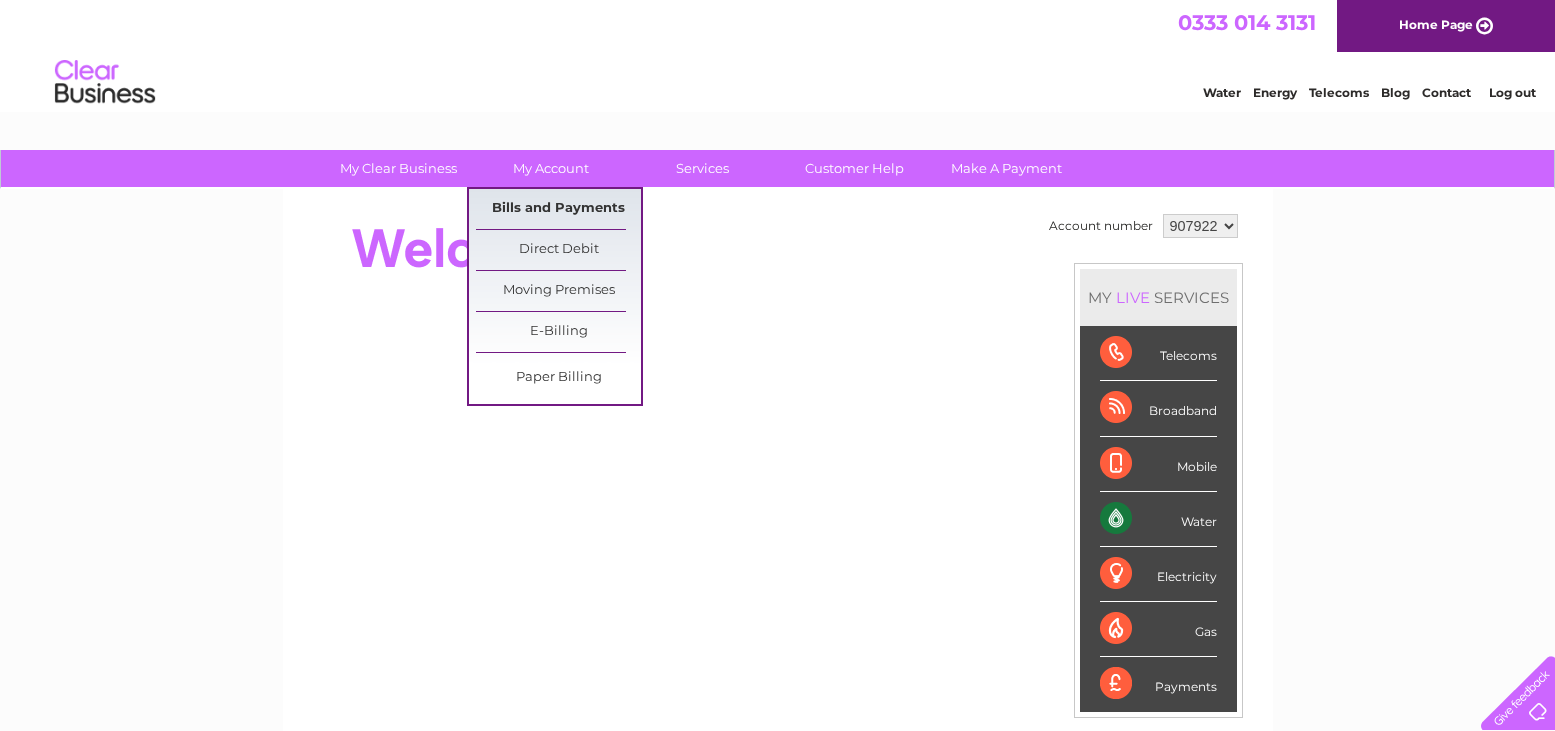 click on "Bills and Payments" at bounding box center (558, 209) 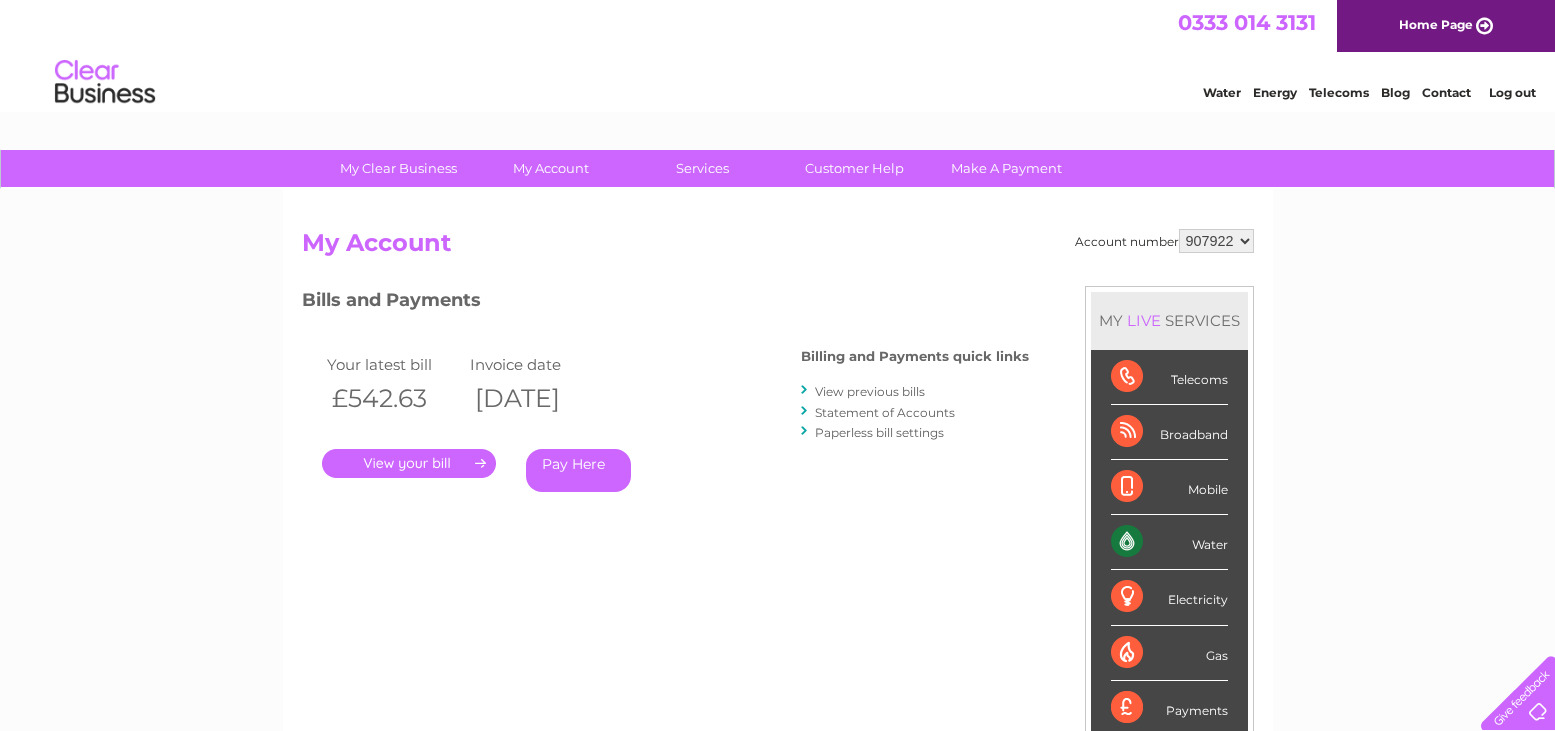 scroll, scrollTop: 0, scrollLeft: 0, axis: both 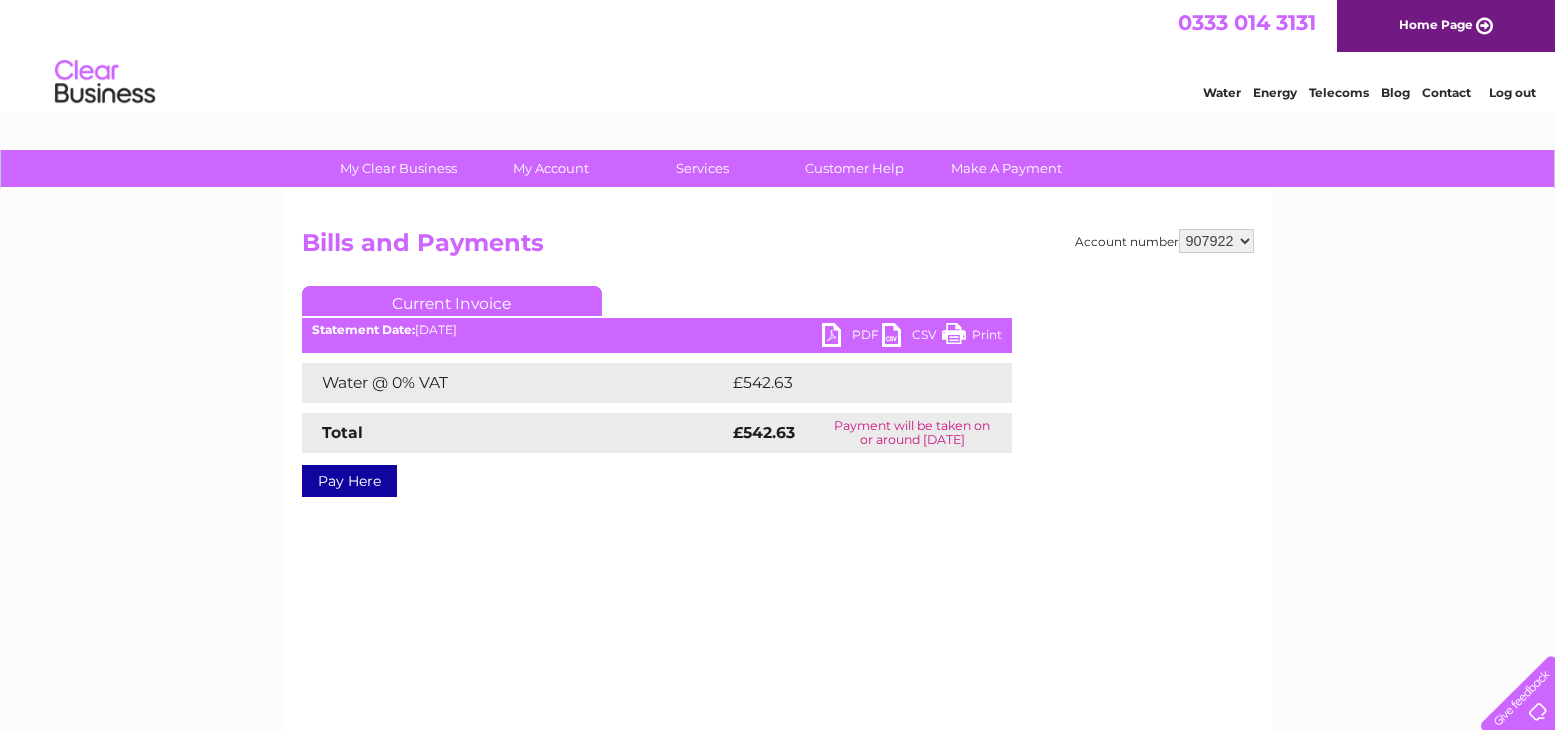 click on "PDF" at bounding box center (852, 337) 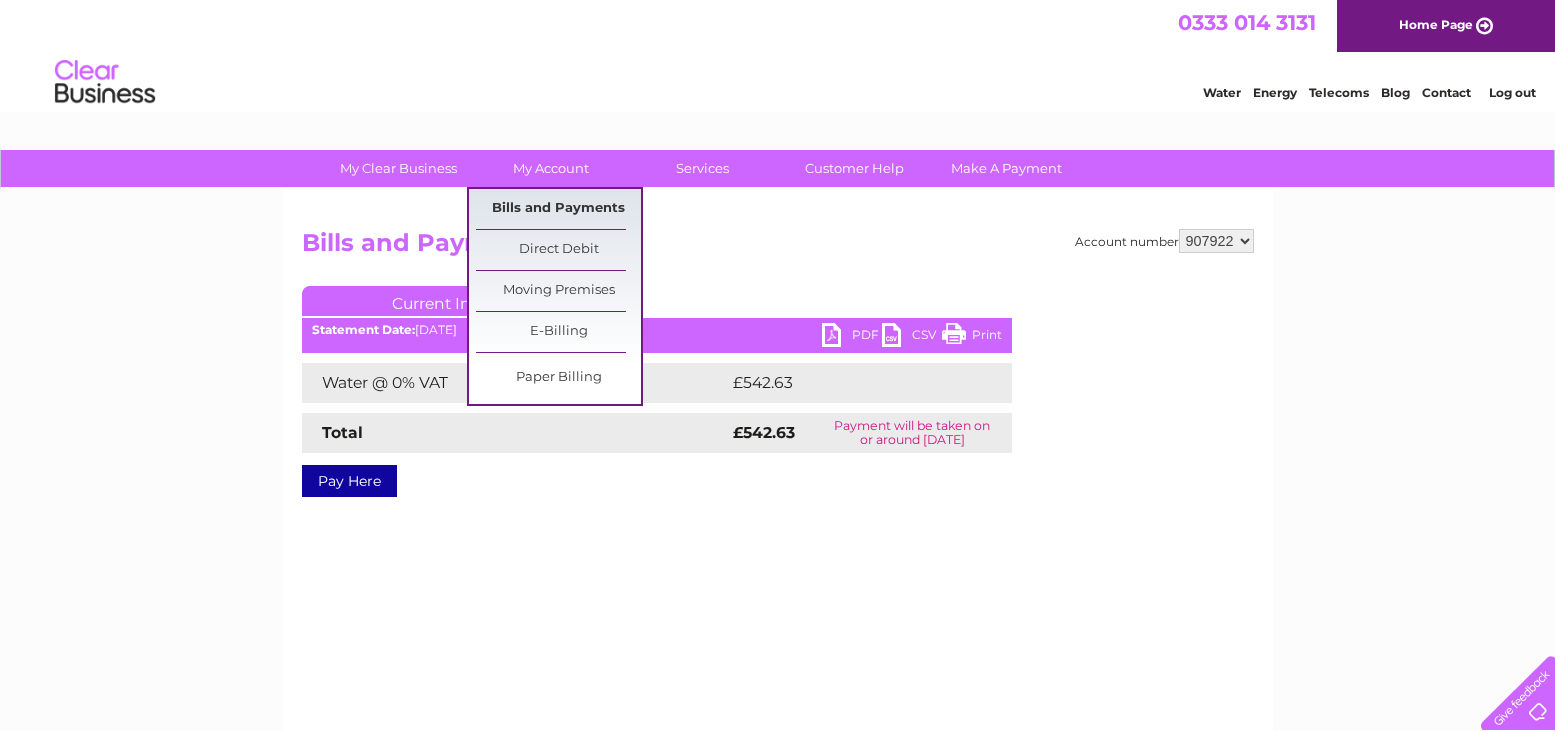 click on "Bills and Payments" at bounding box center (558, 209) 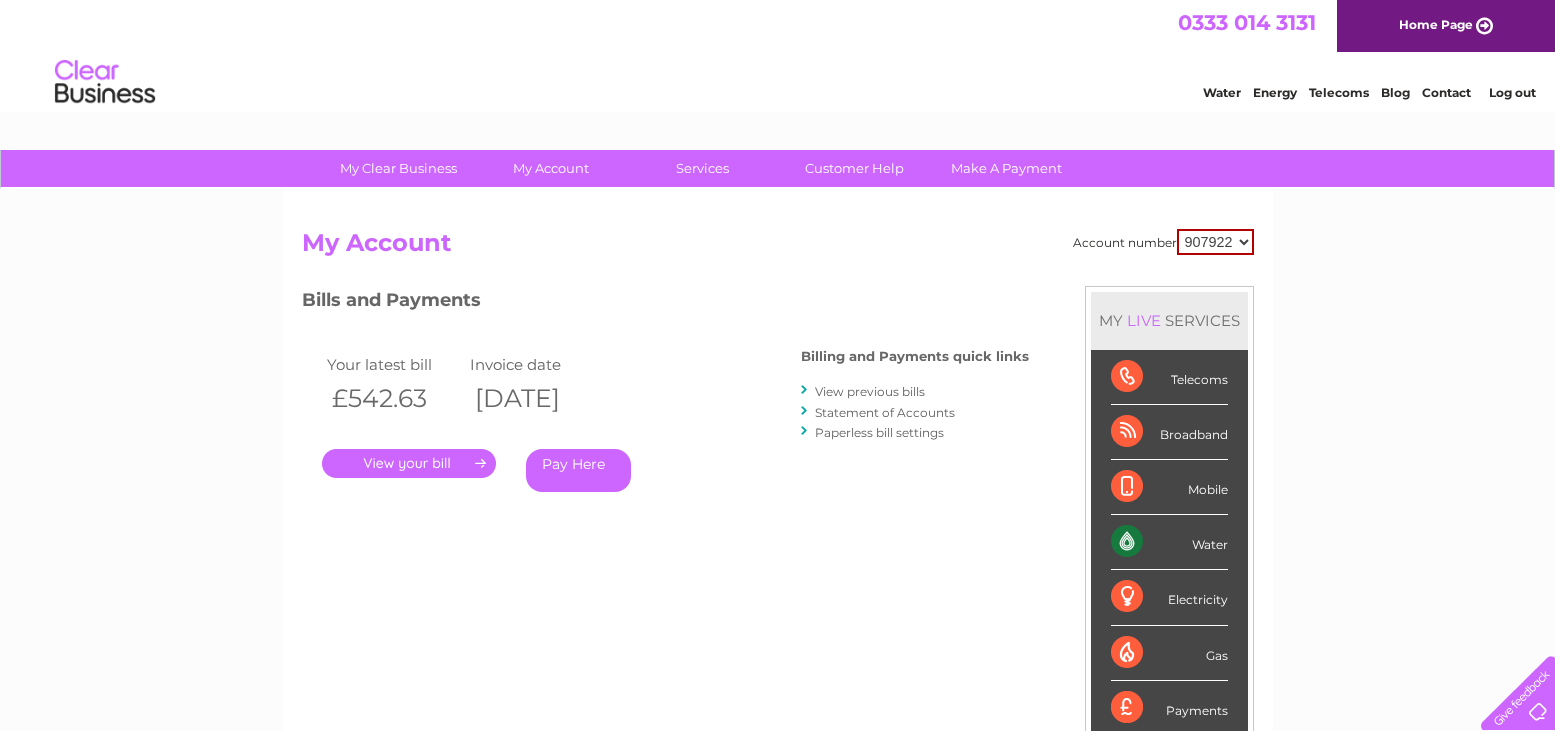 scroll, scrollTop: 0, scrollLeft: 0, axis: both 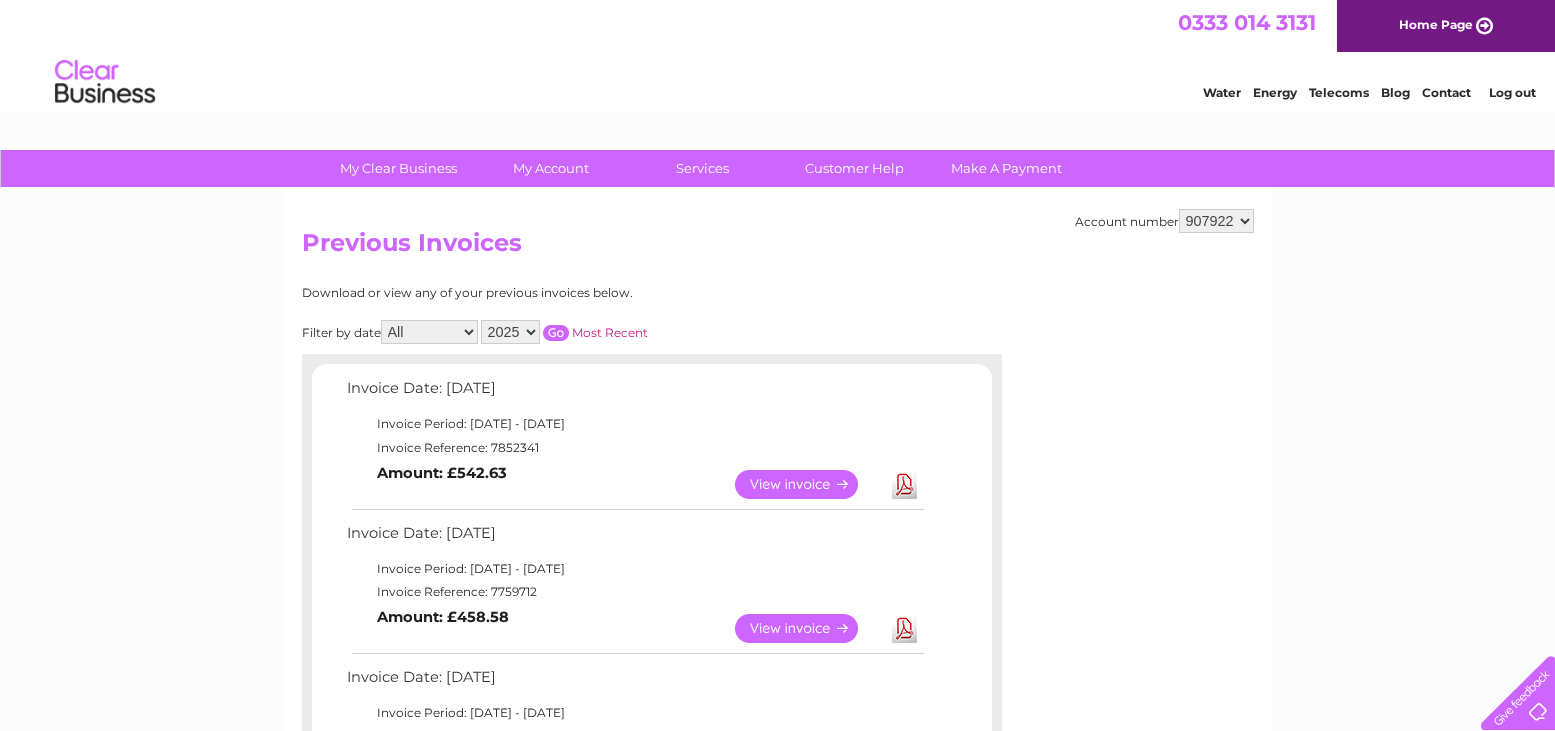 click on "Download" at bounding box center (904, 628) 